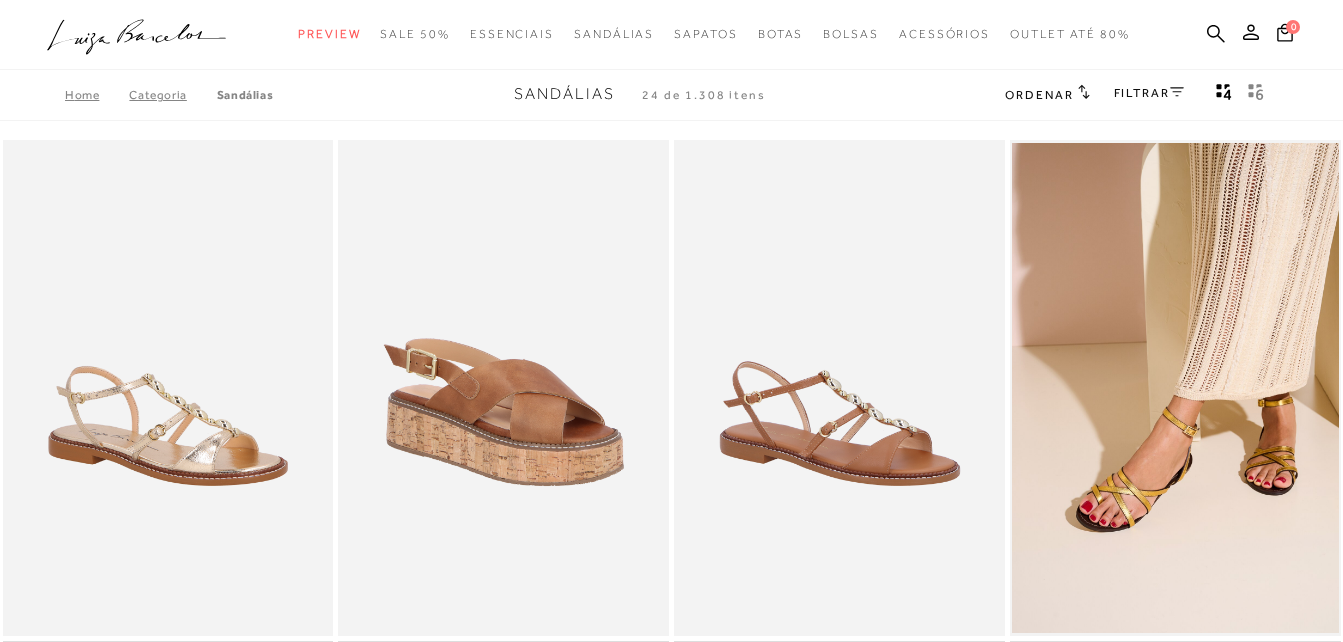 scroll, scrollTop: 0, scrollLeft: 0, axis: both 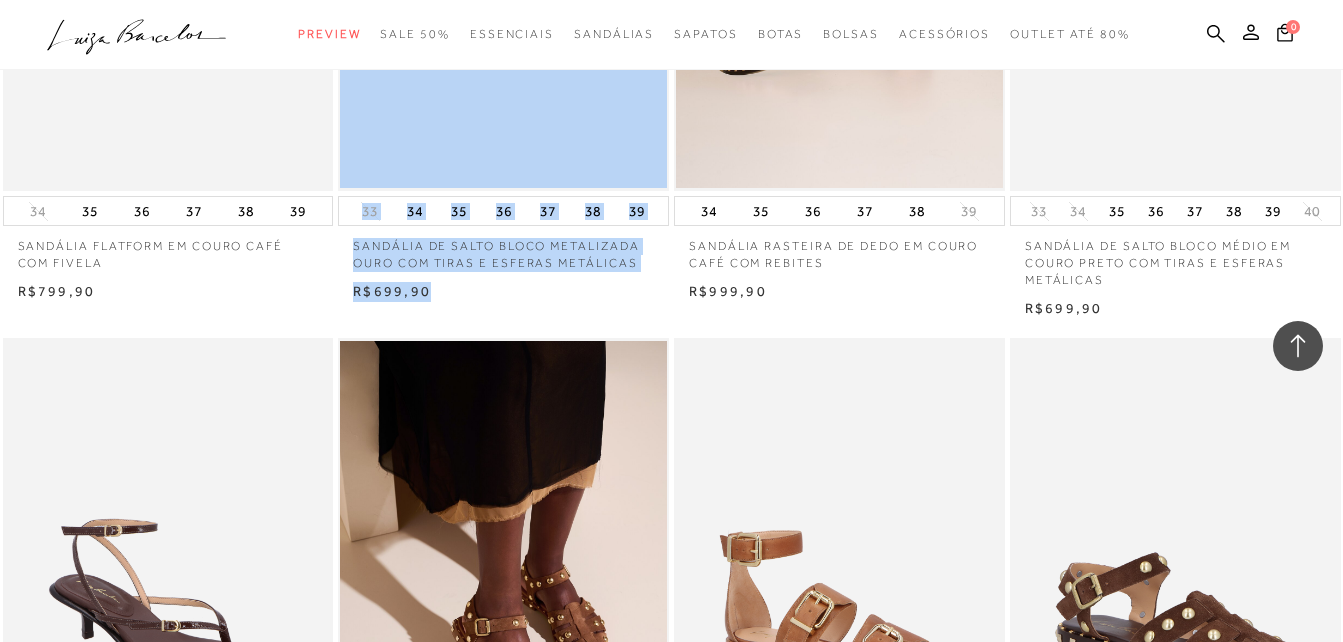 drag, startPoint x: 444, startPoint y: 296, endPoint x: 303, endPoint y: 295, distance: 141.00354 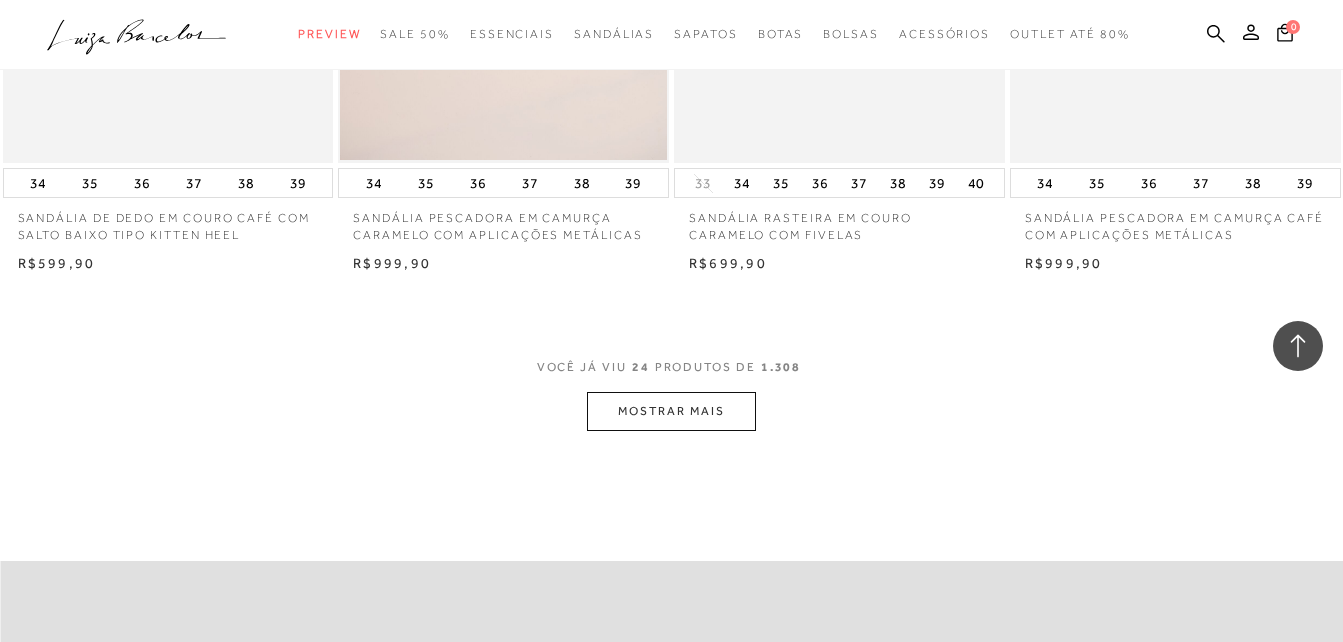 scroll, scrollTop: 3700, scrollLeft: 0, axis: vertical 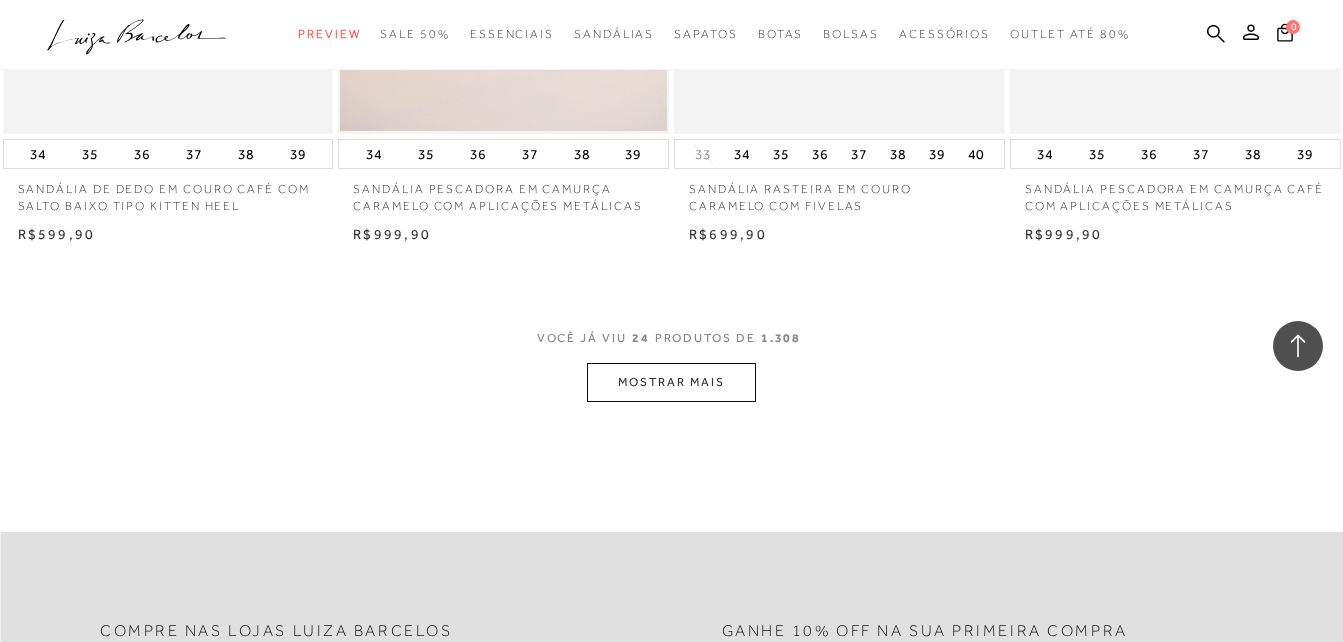 click on "MOSTRAR MAIS" at bounding box center [671, 382] 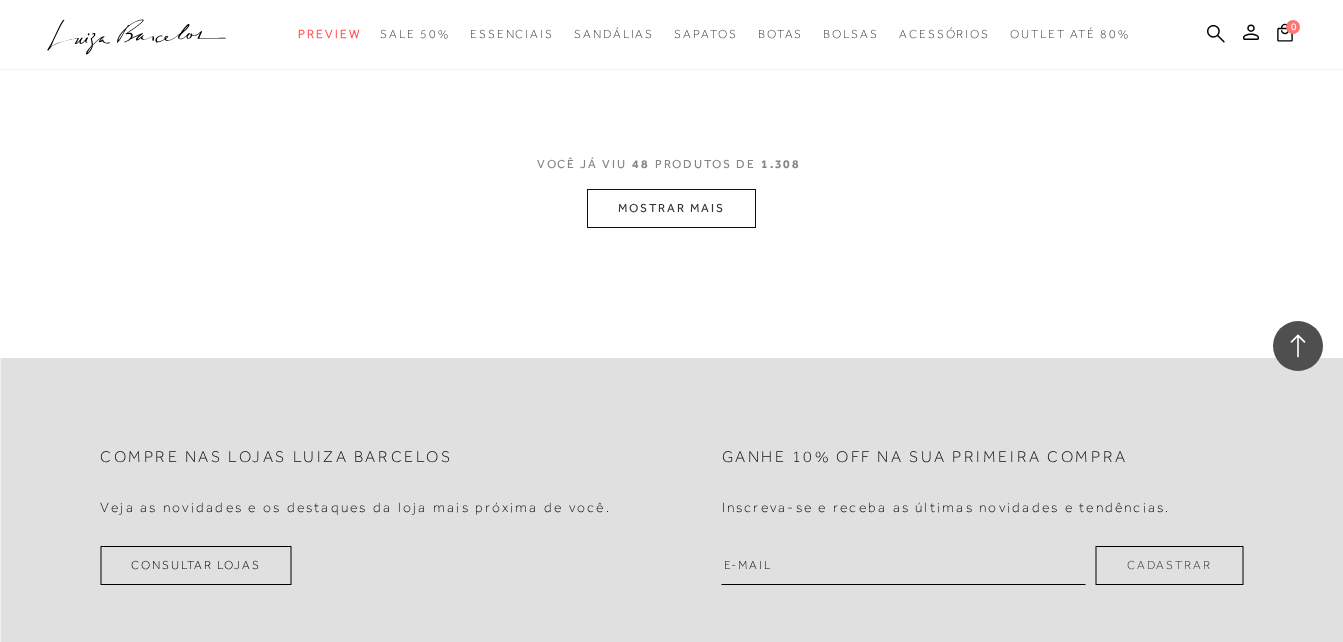 scroll, scrollTop: 7700, scrollLeft: 0, axis: vertical 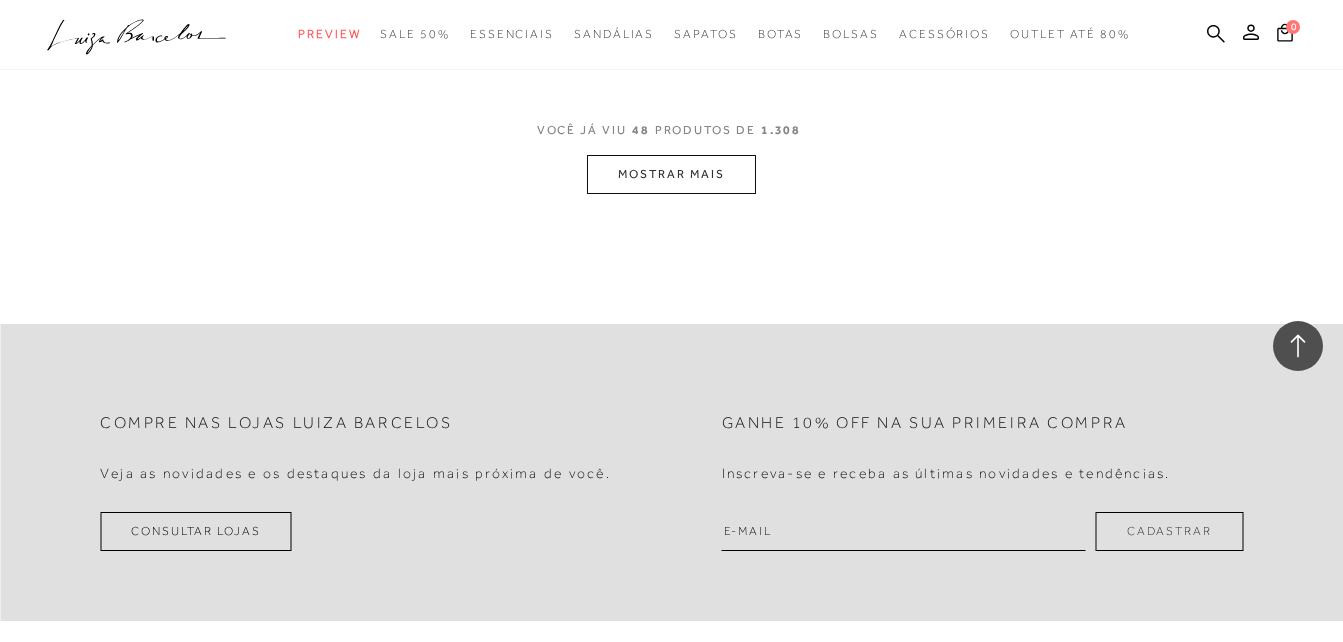 click on "MOSTRAR MAIS" at bounding box center [671, 174] 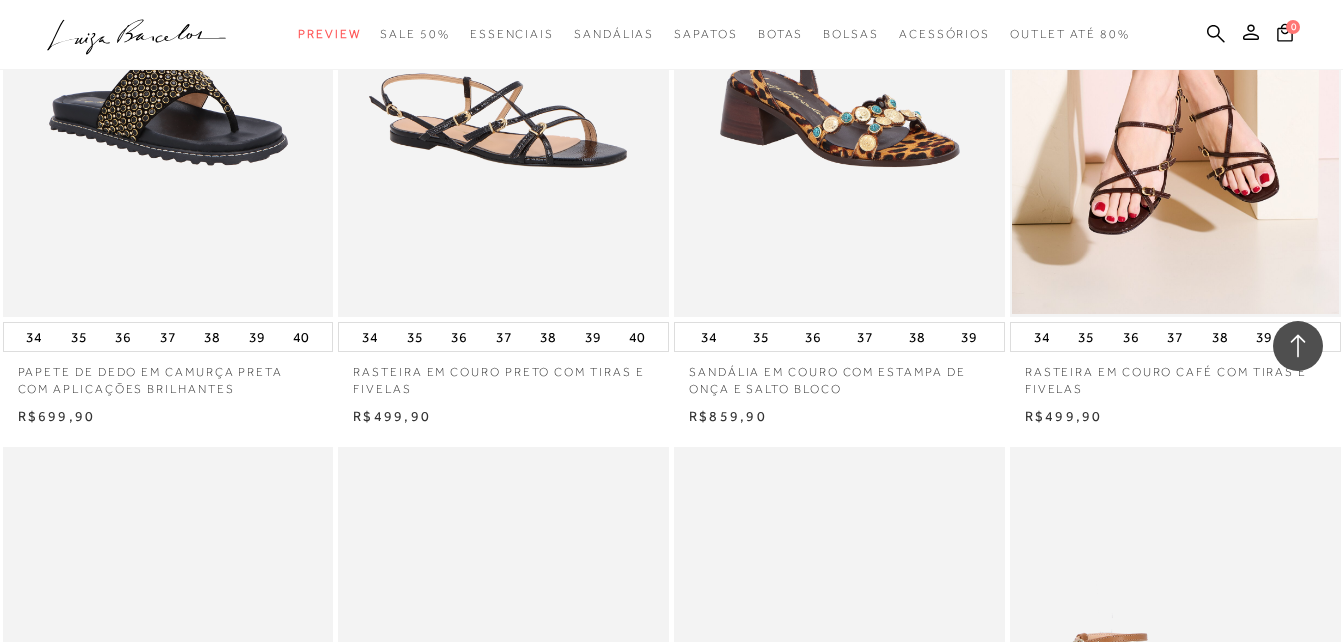 scroll, scrollTop: 9800, scrollLeft: 0, axis: vertical 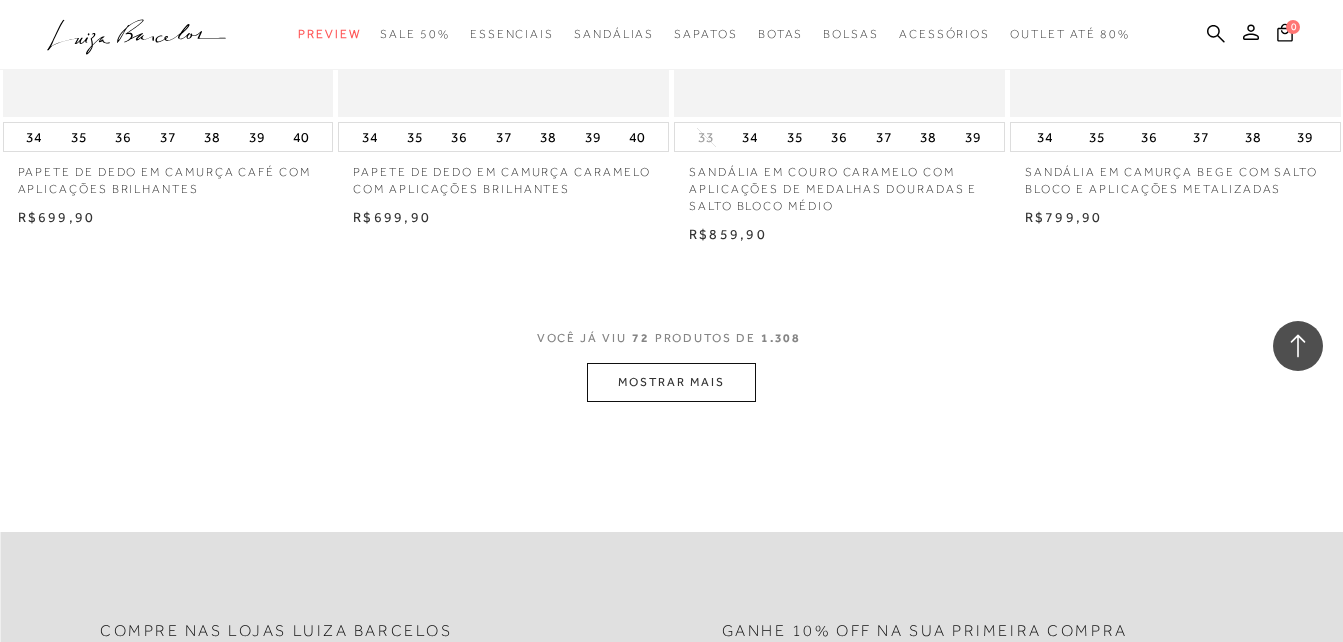 click on "MOSTRAR MAIS" at bounding box center [671, 382] 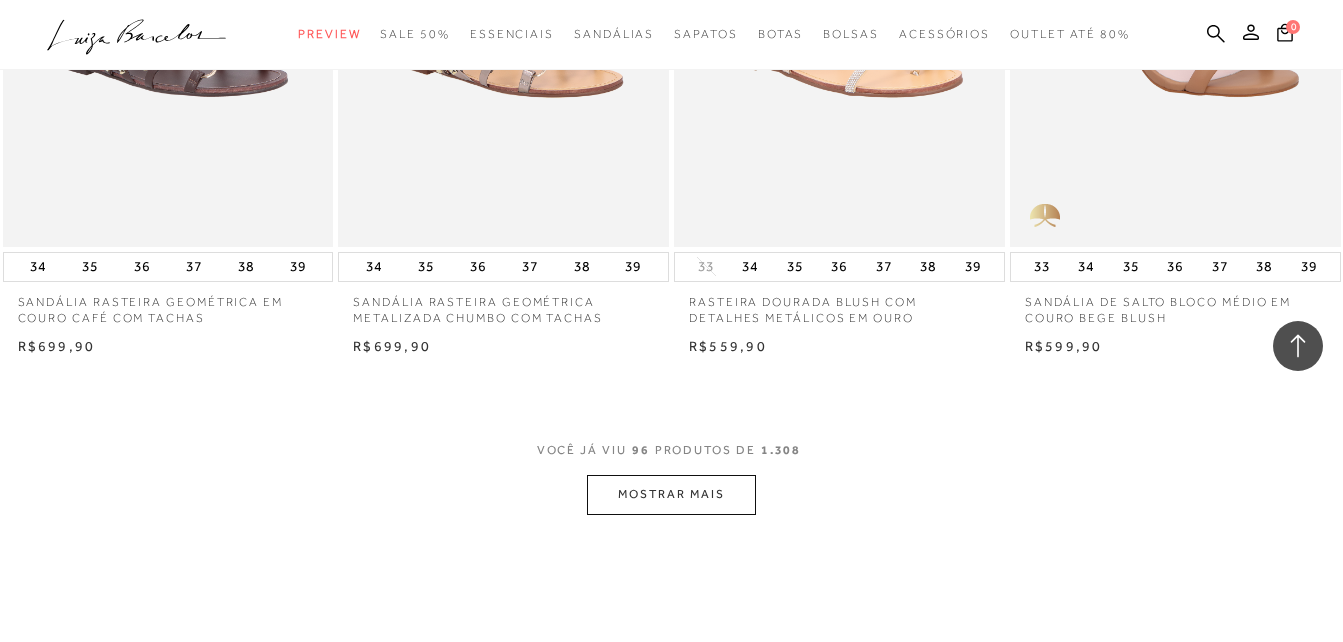 scroll, scrollTop: 15000, scrollLeft: 0, axis: vertical 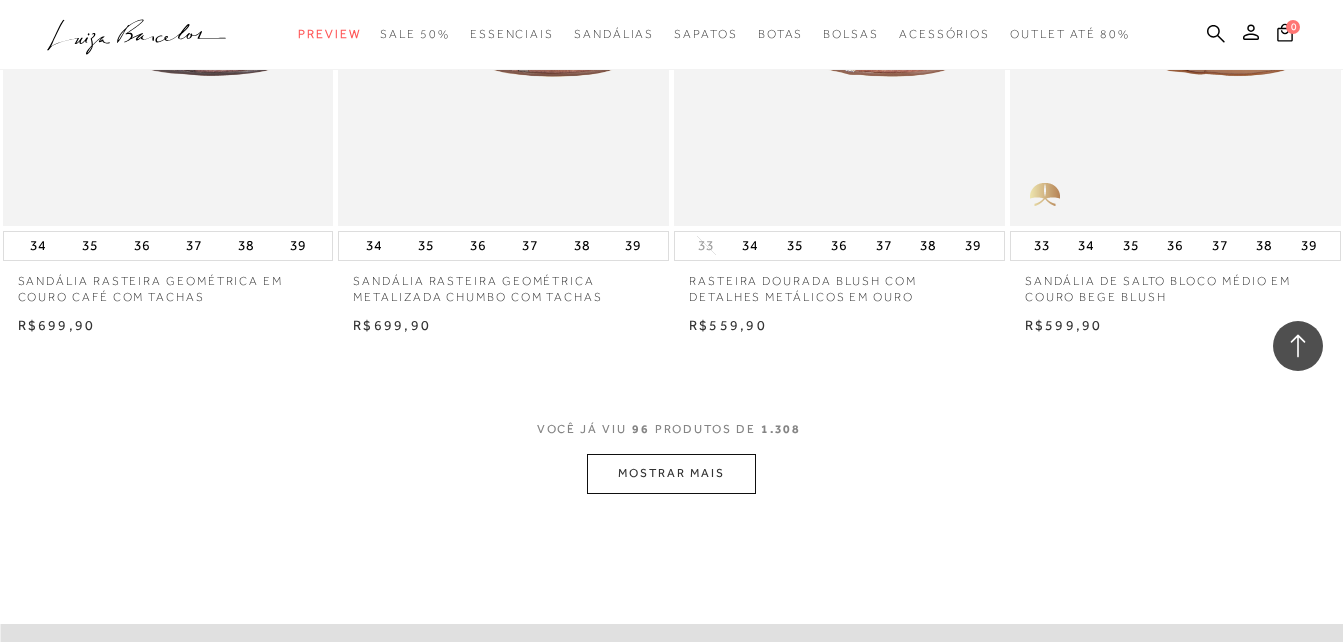 click on "MOSTRAR MAIS" at bounding box center [671, 473] 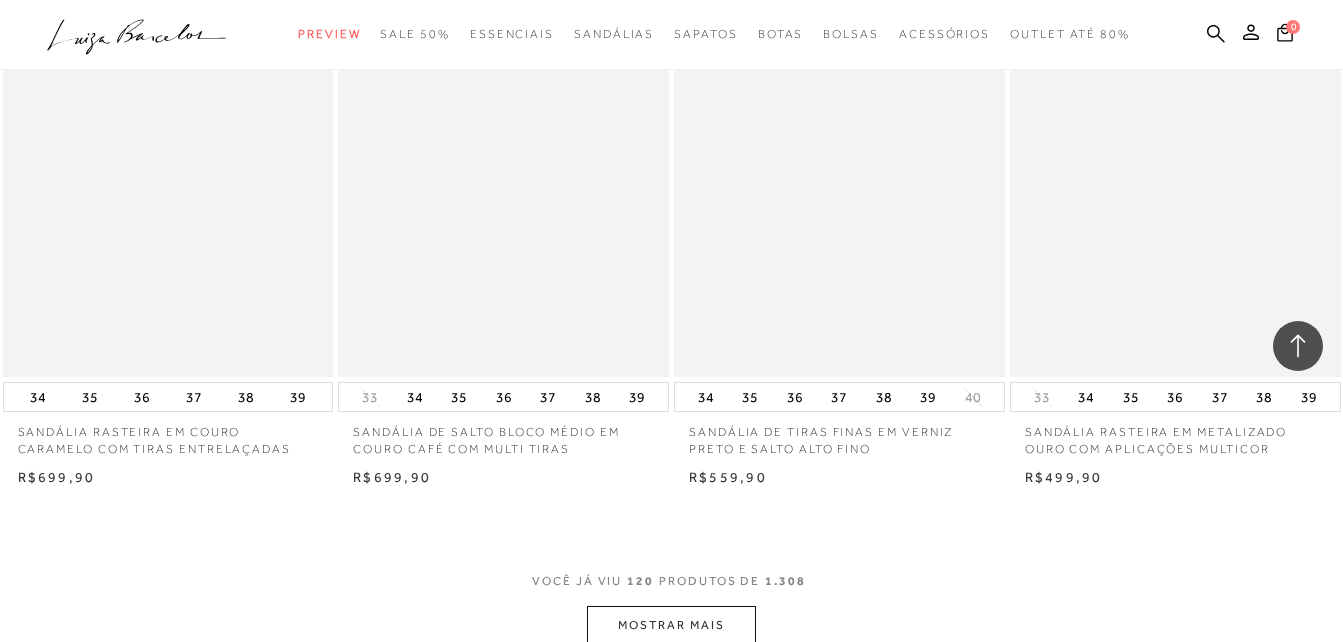 scroll, scrollTop: 18800, scrollLeft: 0, axis: vertical 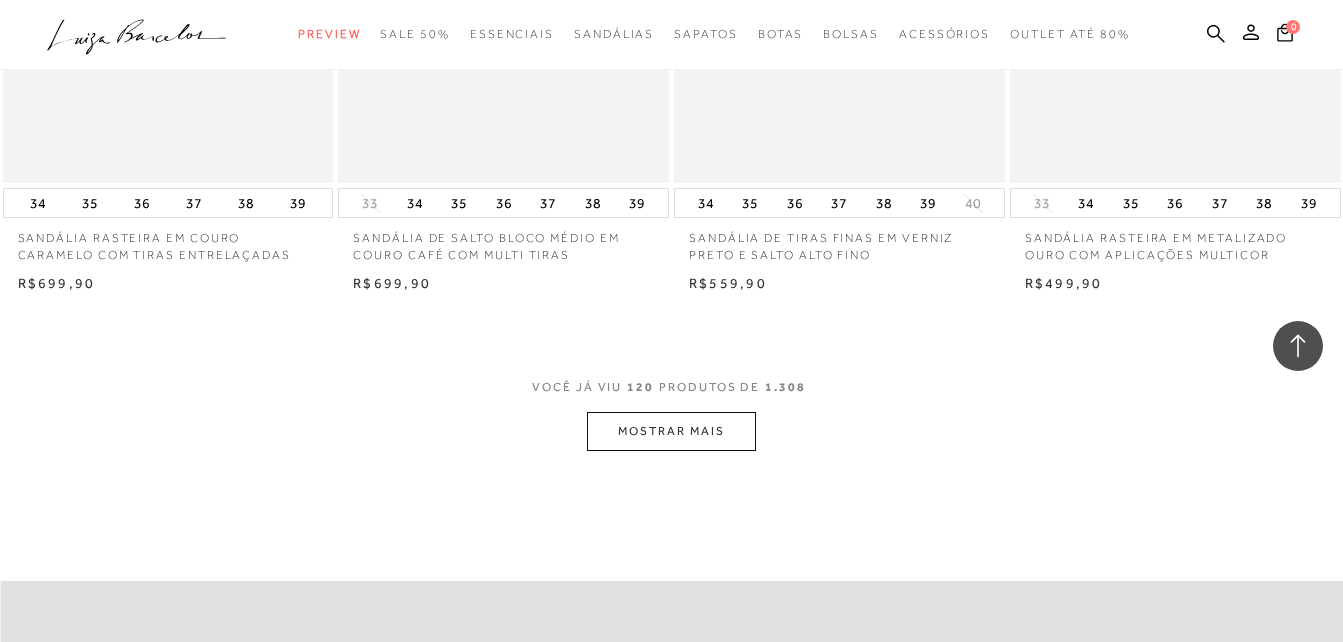 click on "MOSTRAR MAIS" at bounding box center (671, 431) 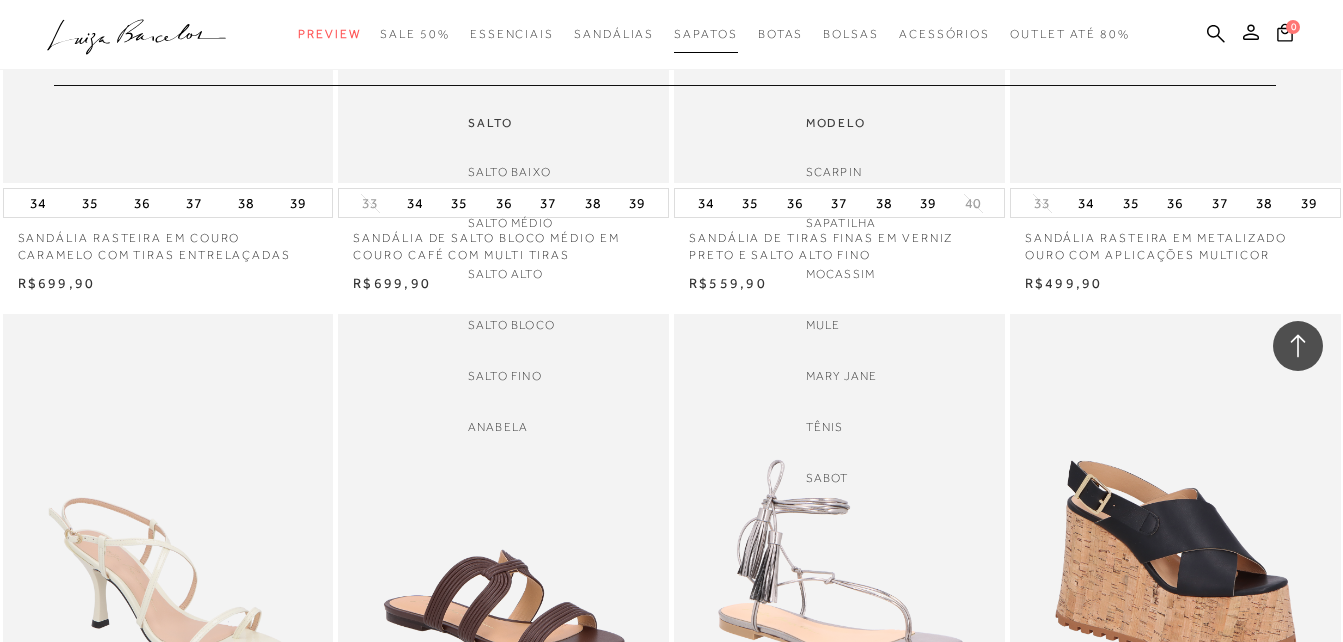 scroll, scrollTop: 18100, scrollLeft: 0, axis: vertical 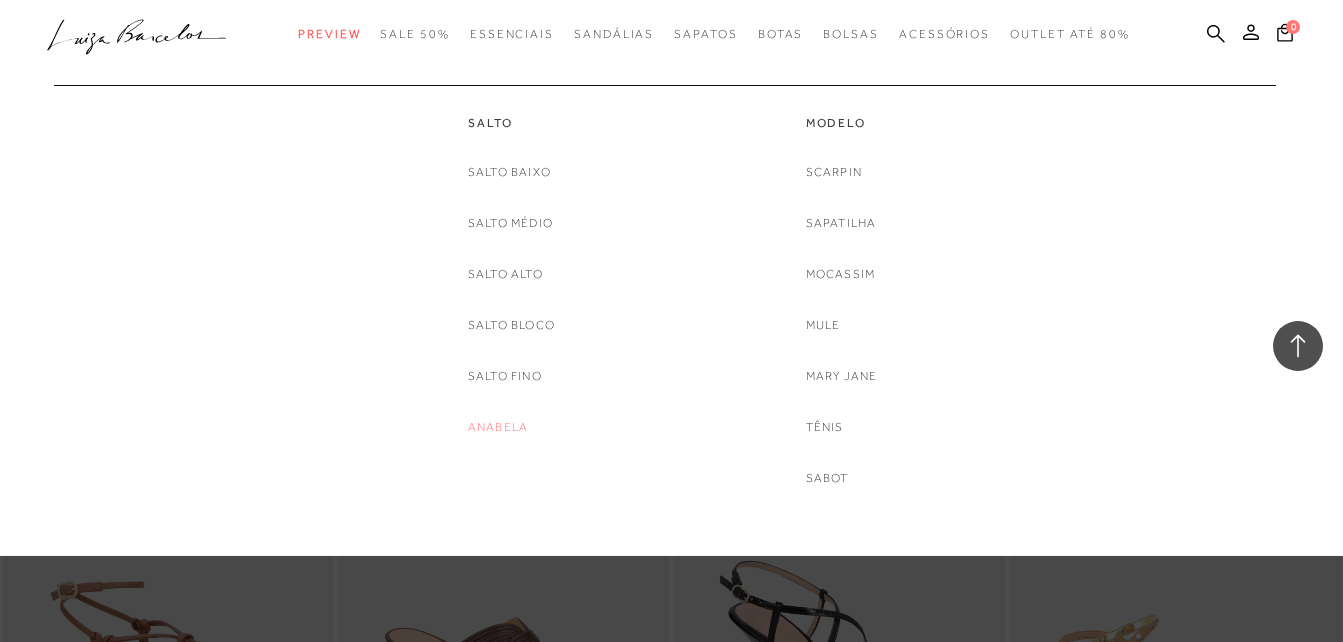 click on "Anabela" at bounding box center (498, 427) 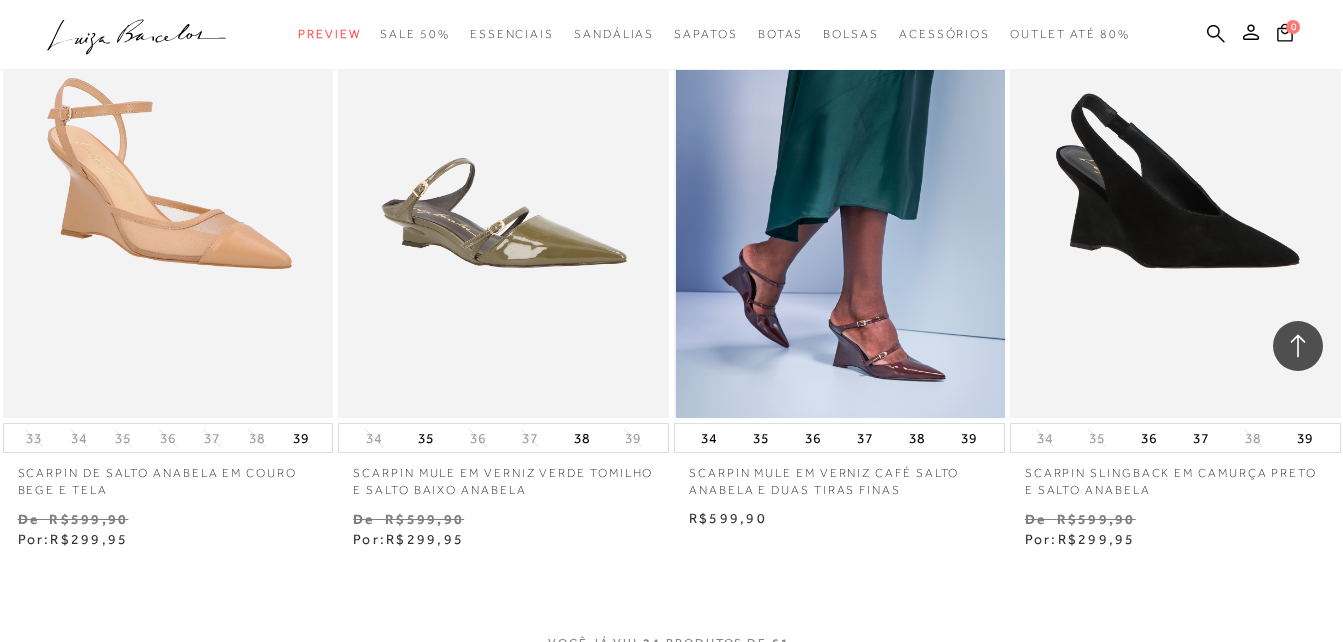 scroll, scrollTop: 3300, scrollLeft: 0, axis: vertical 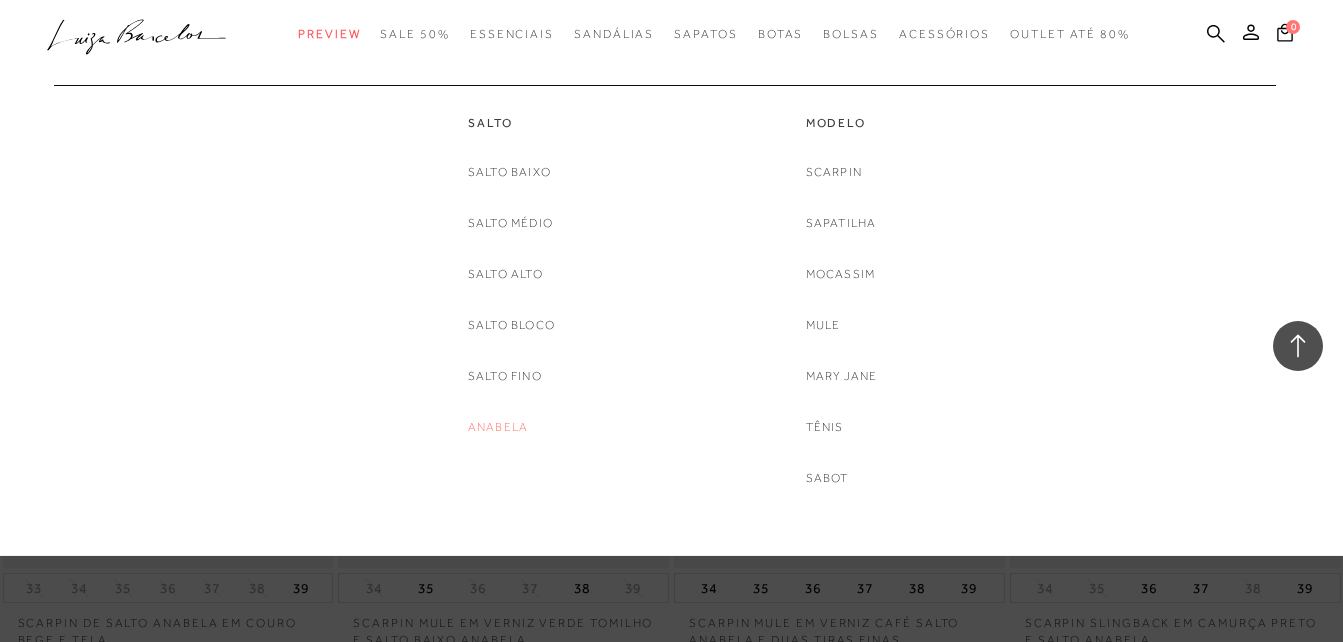 click on "Anabela" at bounding box center [498, 427] 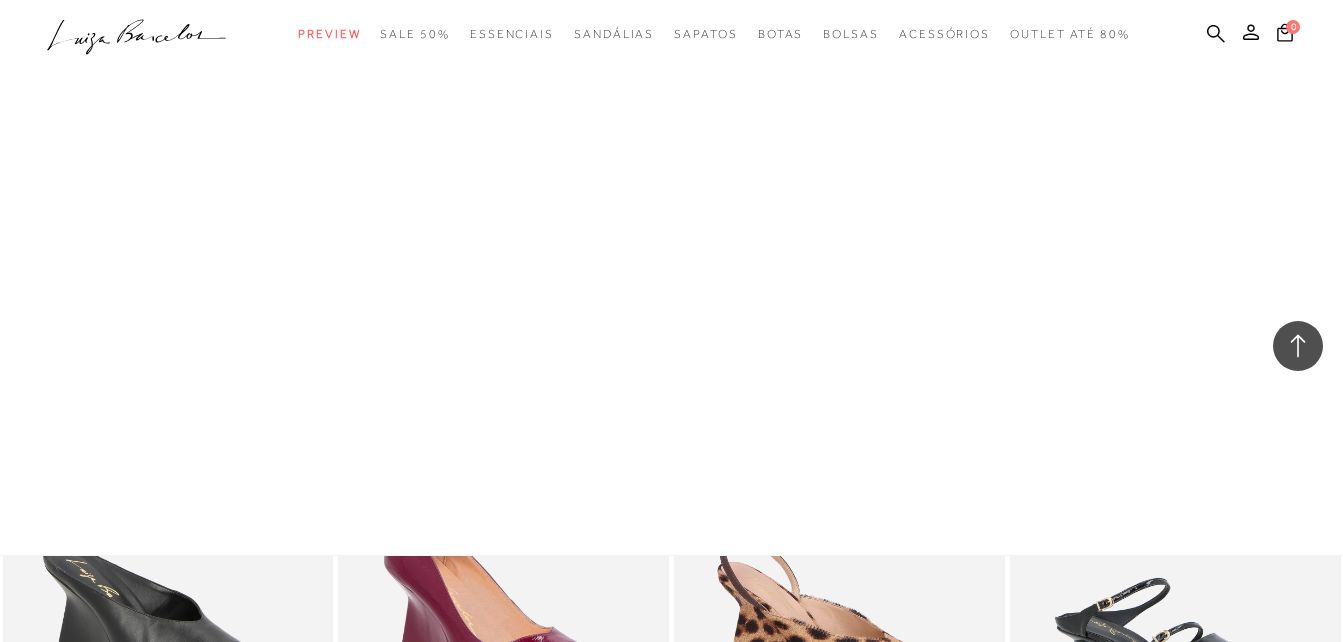 scroll, scrollTop: 2200, scrollLeft: 0, axis: vertical 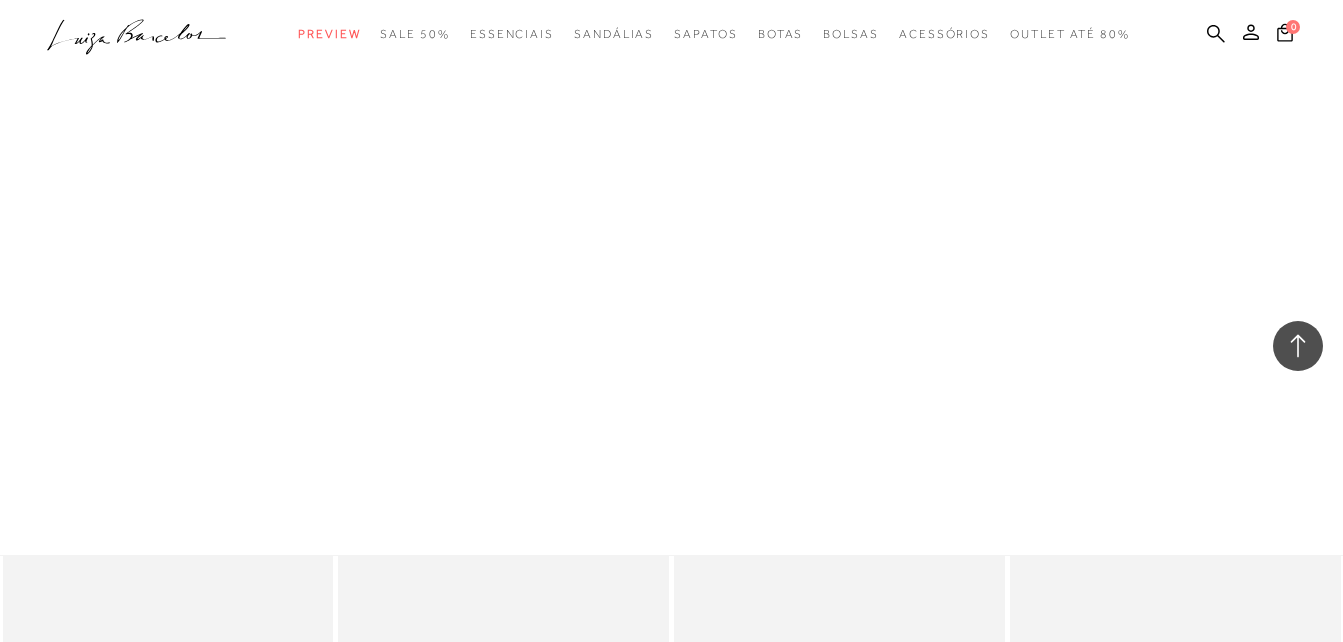 click 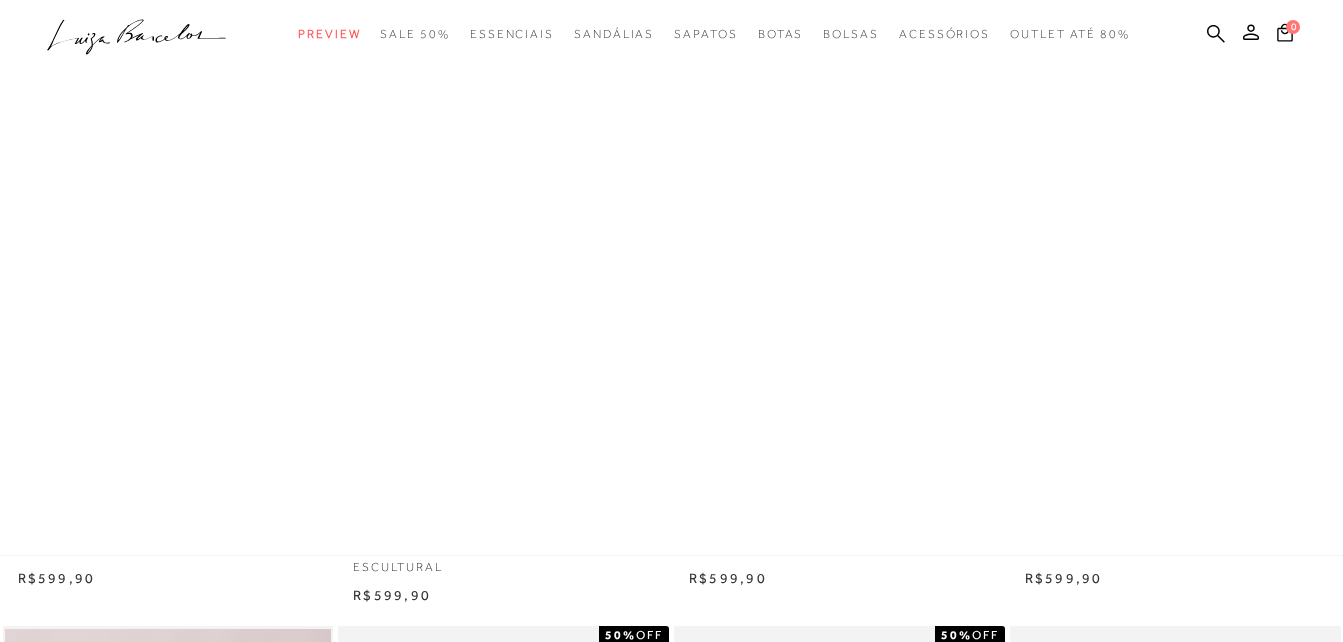 click at bounding box center [671, 278] 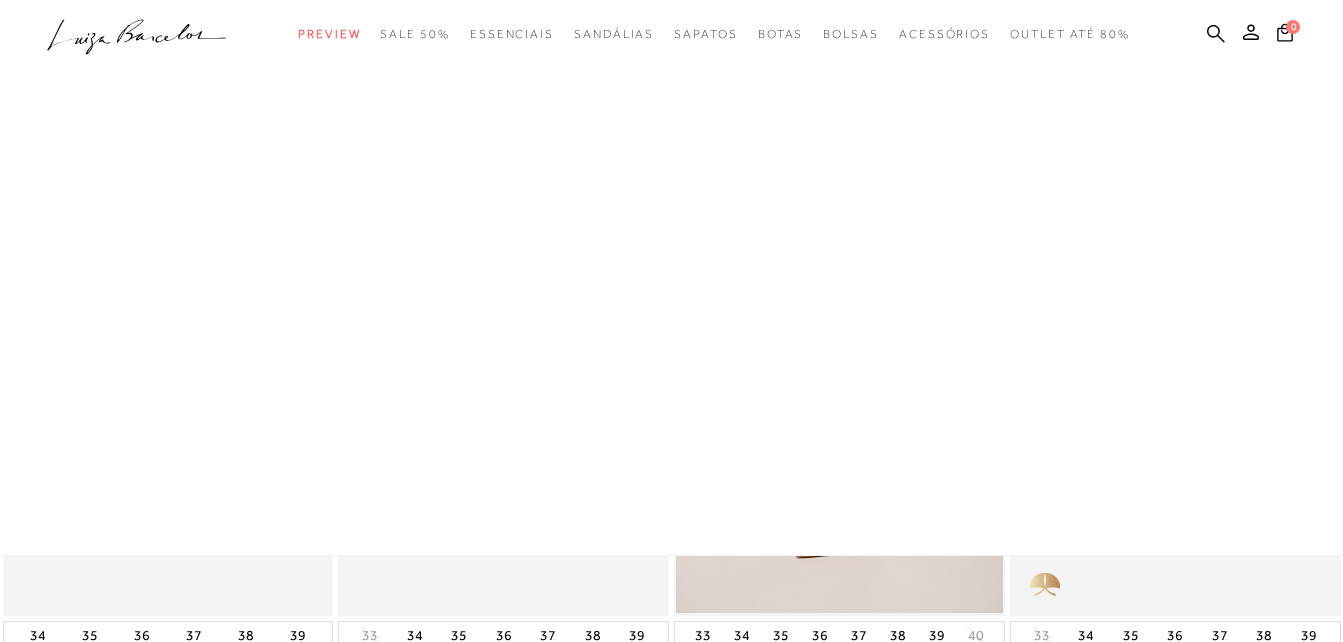 scroll, scrollTop: 0, scrollLeft: 0, axis: both 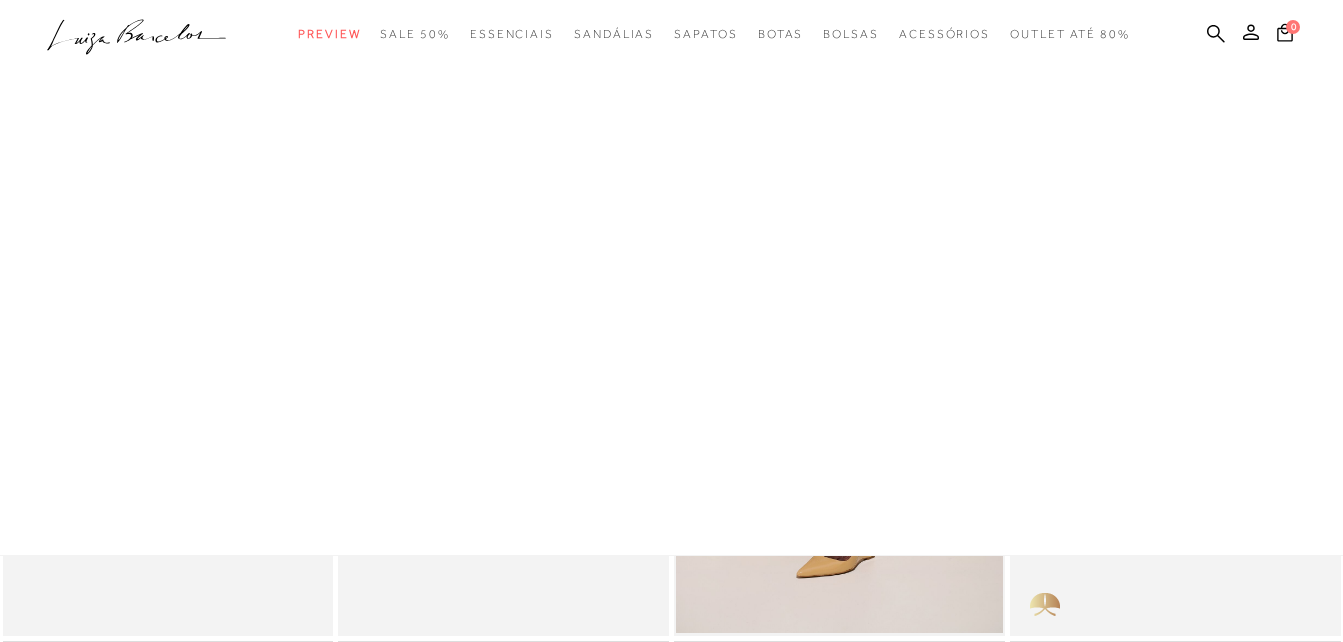 click at bounding box center [671, 278] 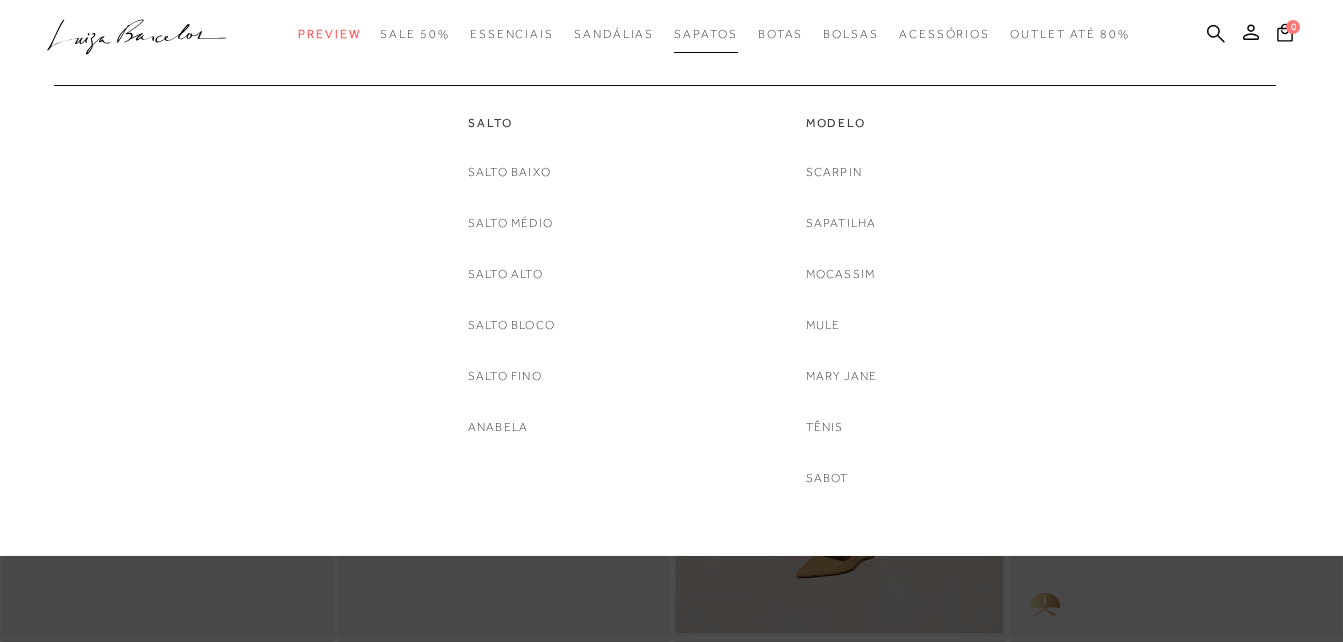click on "Sapatos" at bounding box center (705, 34) 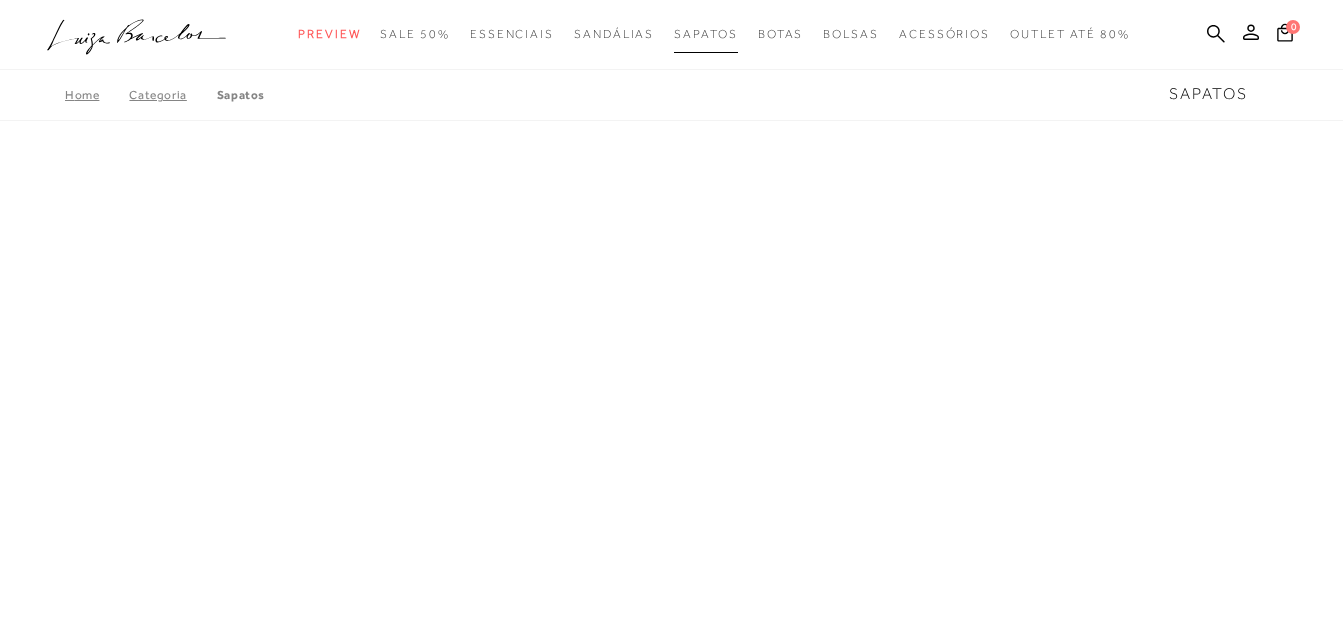 click on "Sapatos" at bounding box center [705, 34] 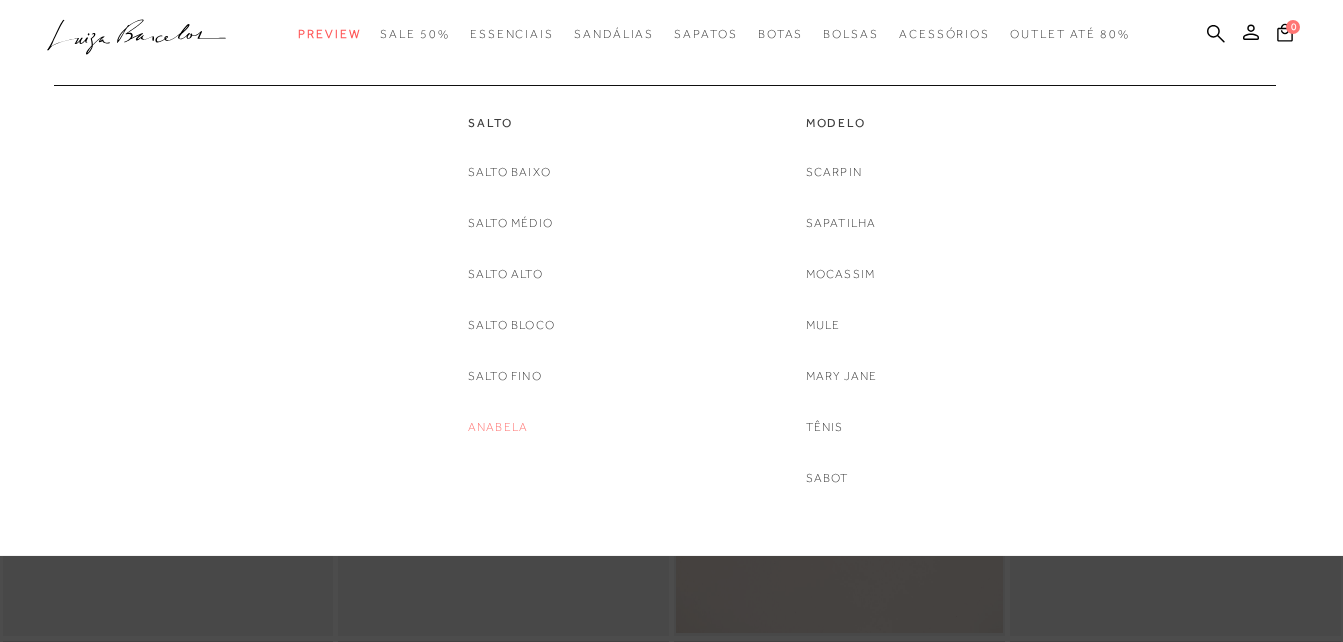click on "Anabela" at bounding box center (498, 427) 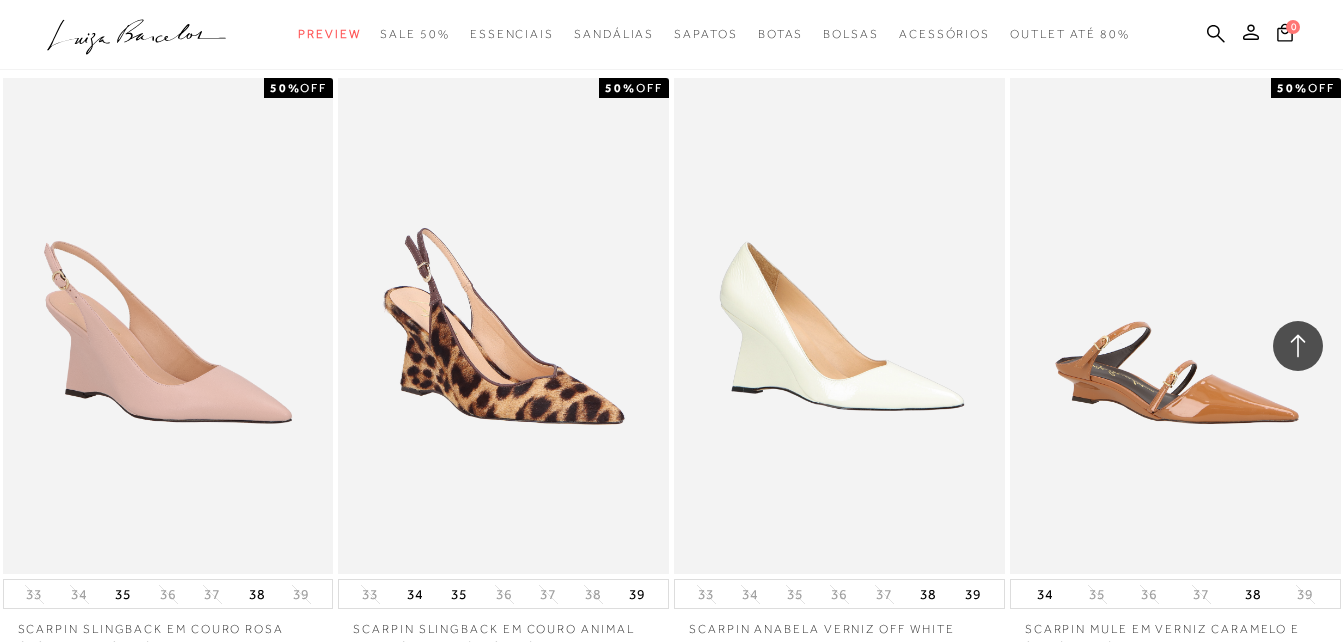 scroll, scrollTop: 2000, scrollLeft: 0, axis: vertical 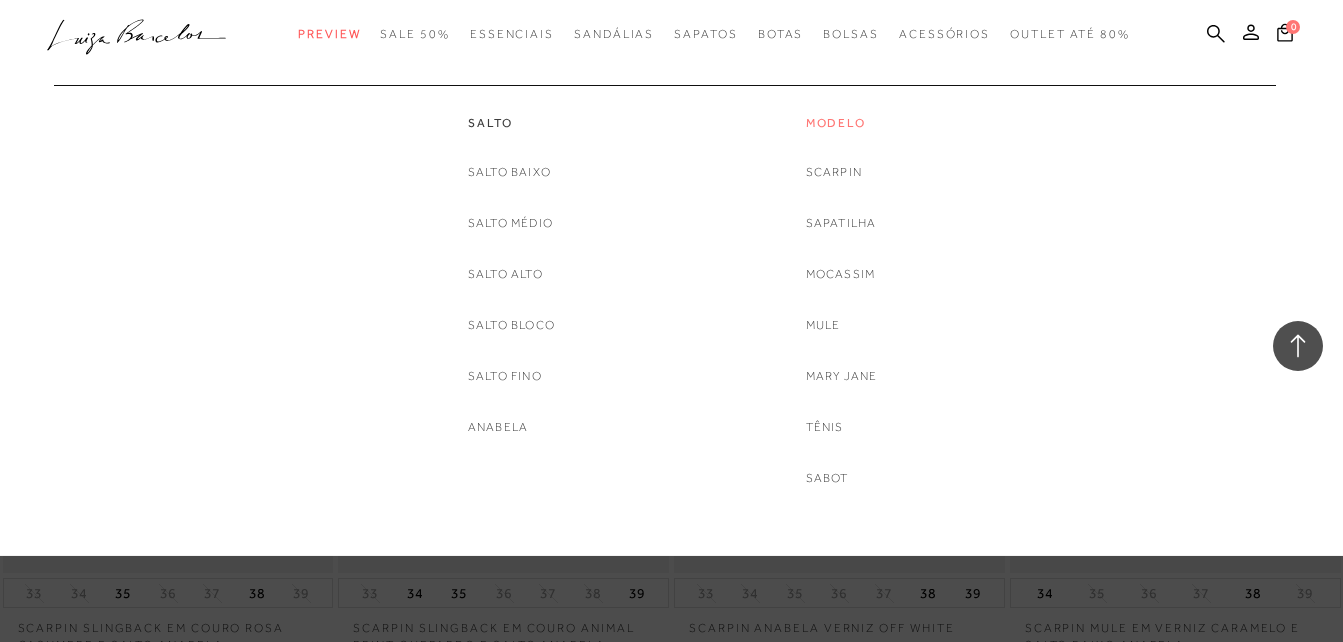 click on "Modelo" at bounding box center (842, 123) 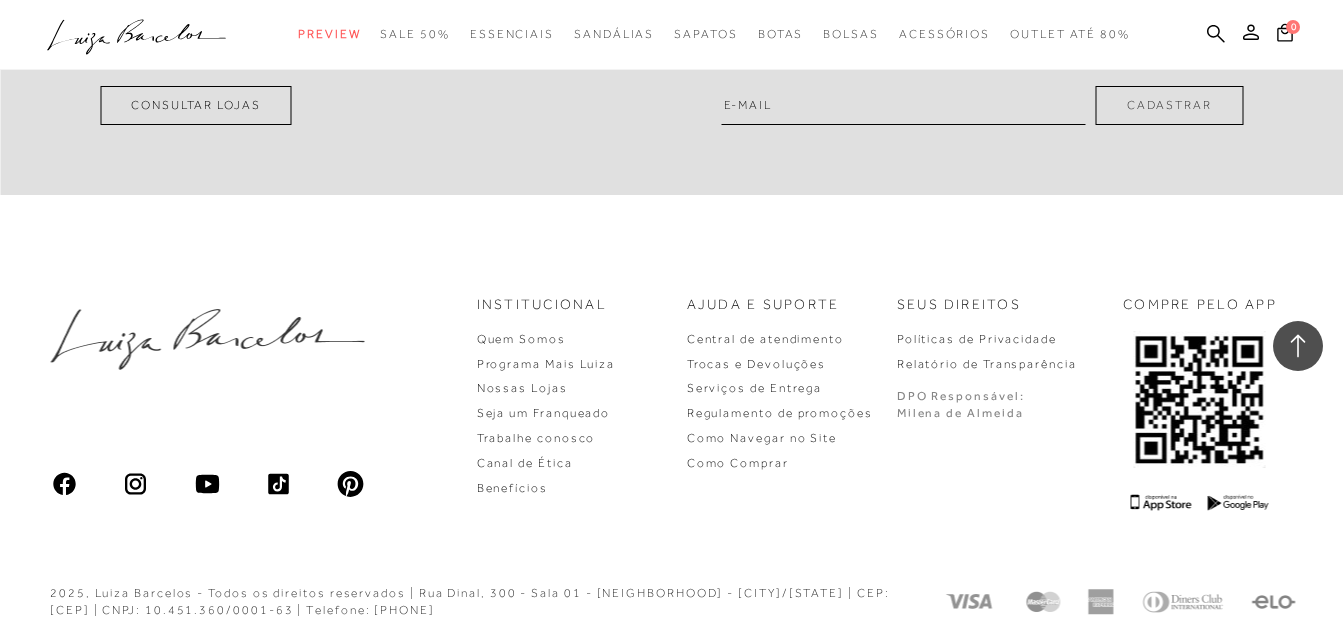 scroll, scrollTop: 0, scrollLeft: 0, axis: both 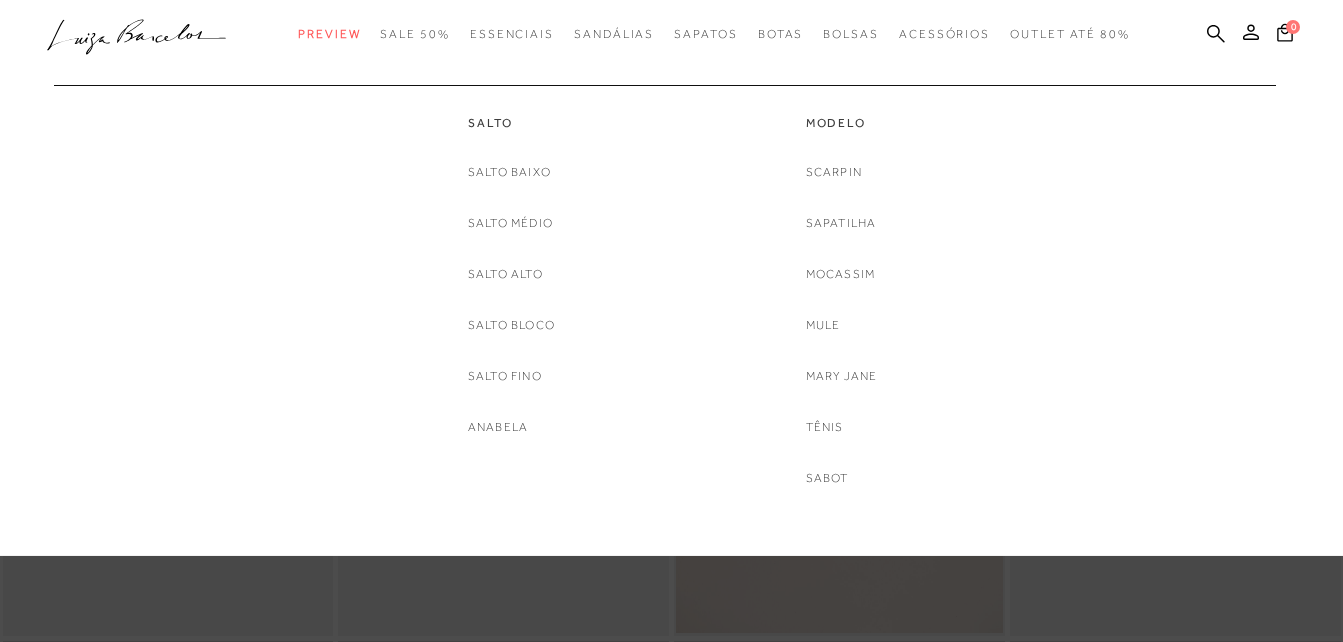 click on "Salto Baixo
Salto Médio
Salto Alto
Salto Bloco
Salto fino
Anabela" at bounding box center (511, 300) 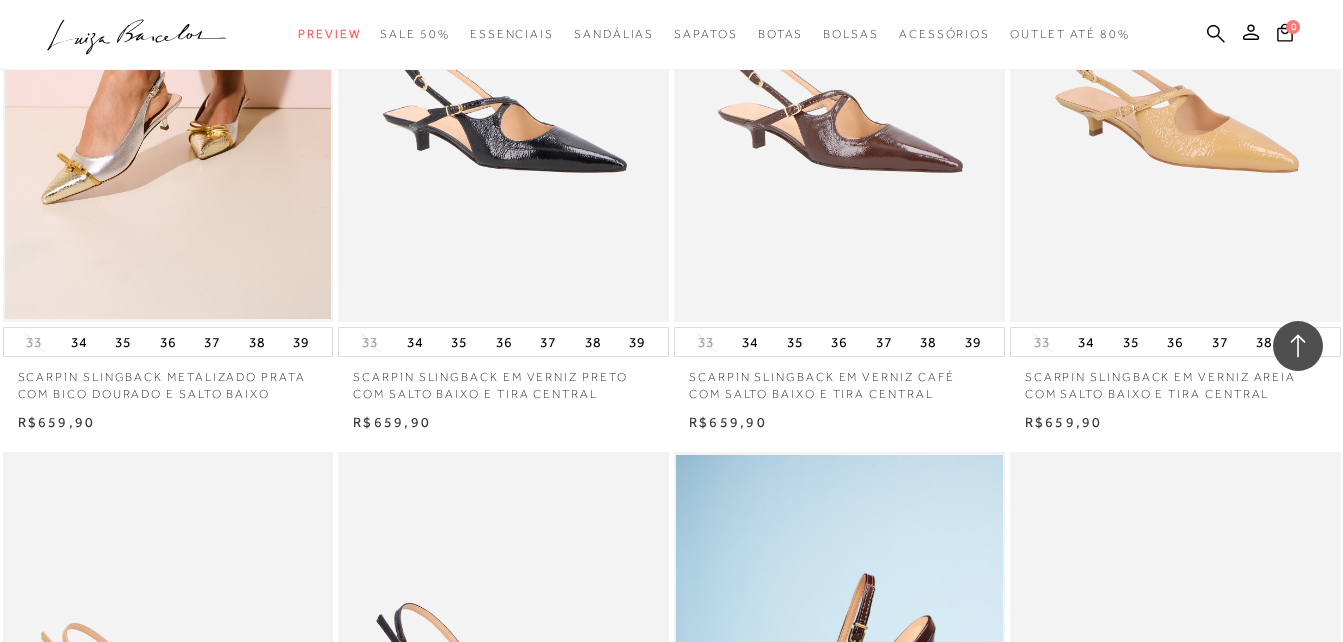 scroll, scrollTop: 1600, scrollLeft: 0, axis: vertical 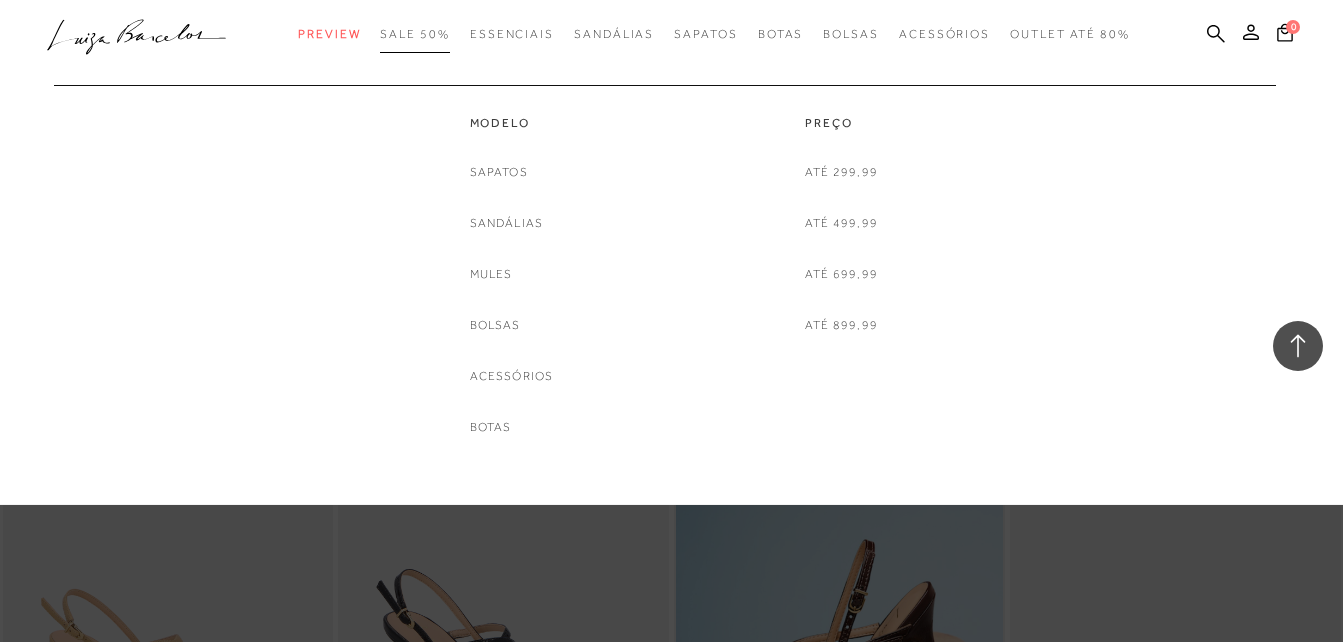 click on "SALE 50%" at bounding box center [414, 34] 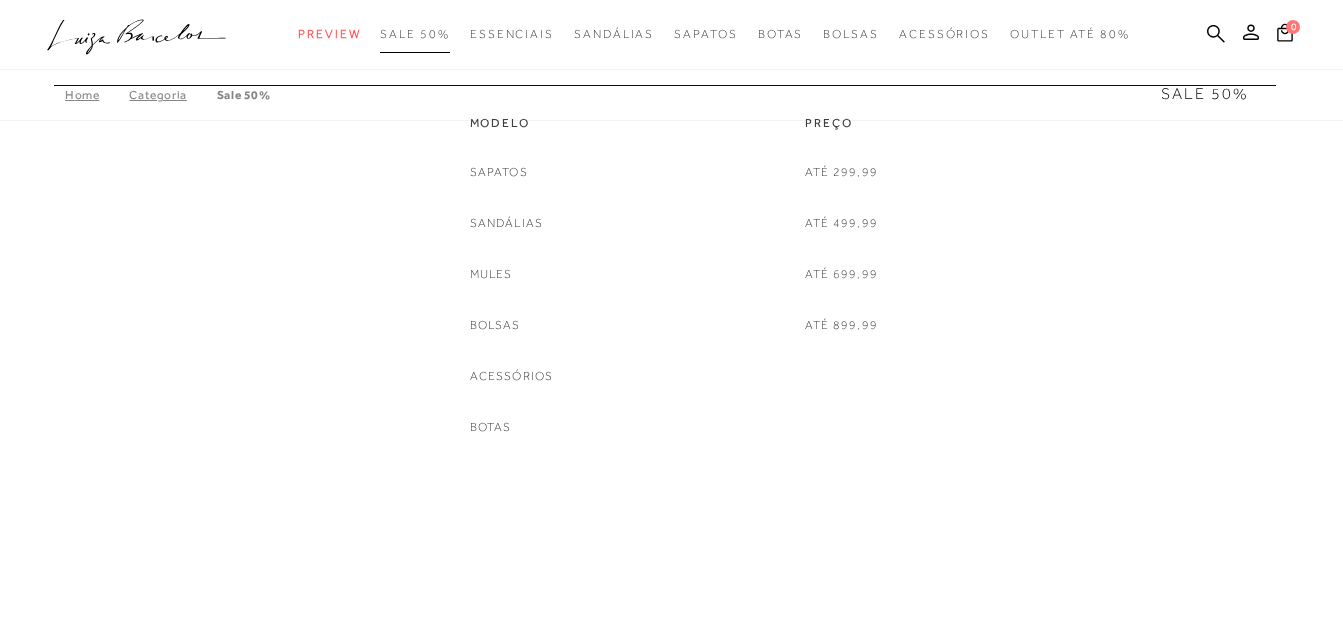 click on "SALE 50%" at bounding box center [414, 34] 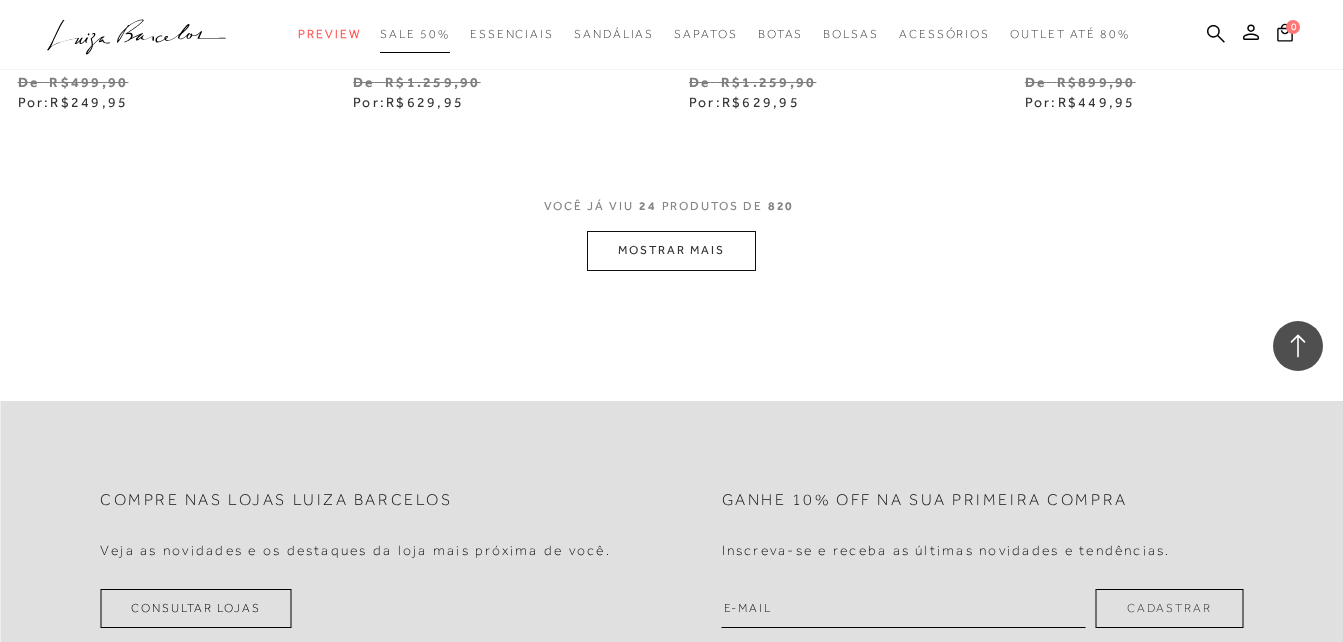 scroll, scrollTop: 3800, scrollLeft: 0, axis: vertical 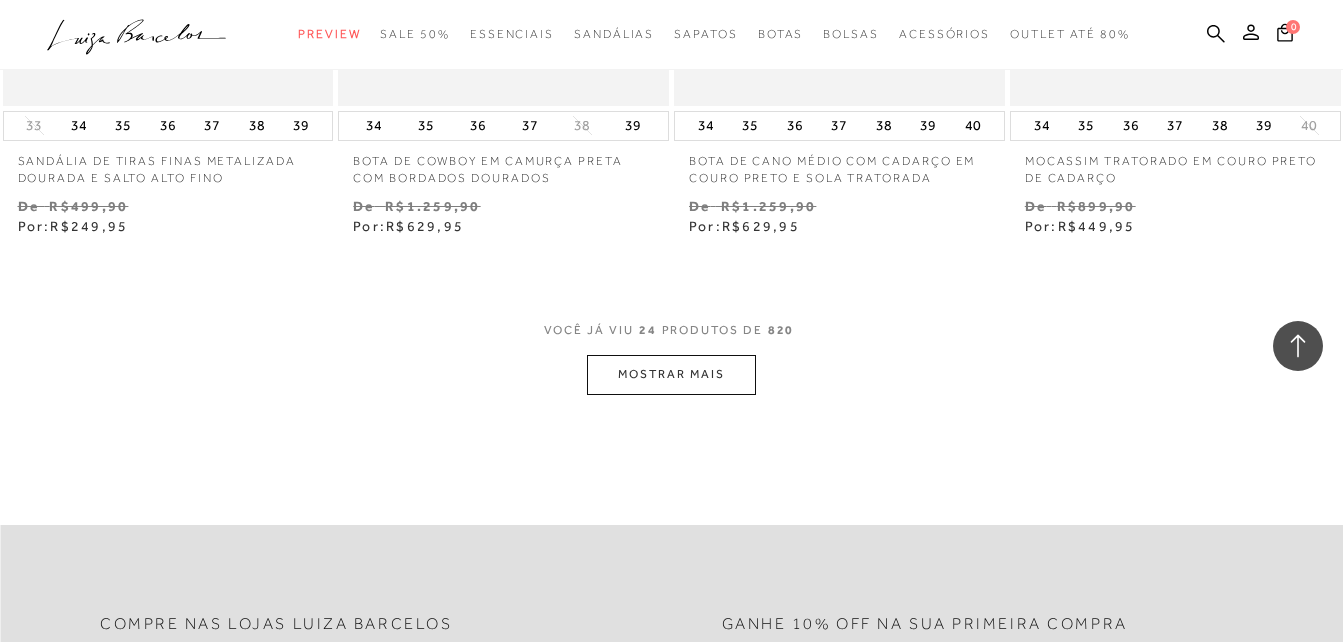 click on "MOSTRAR MAIS" at bounding box center (671, 374) 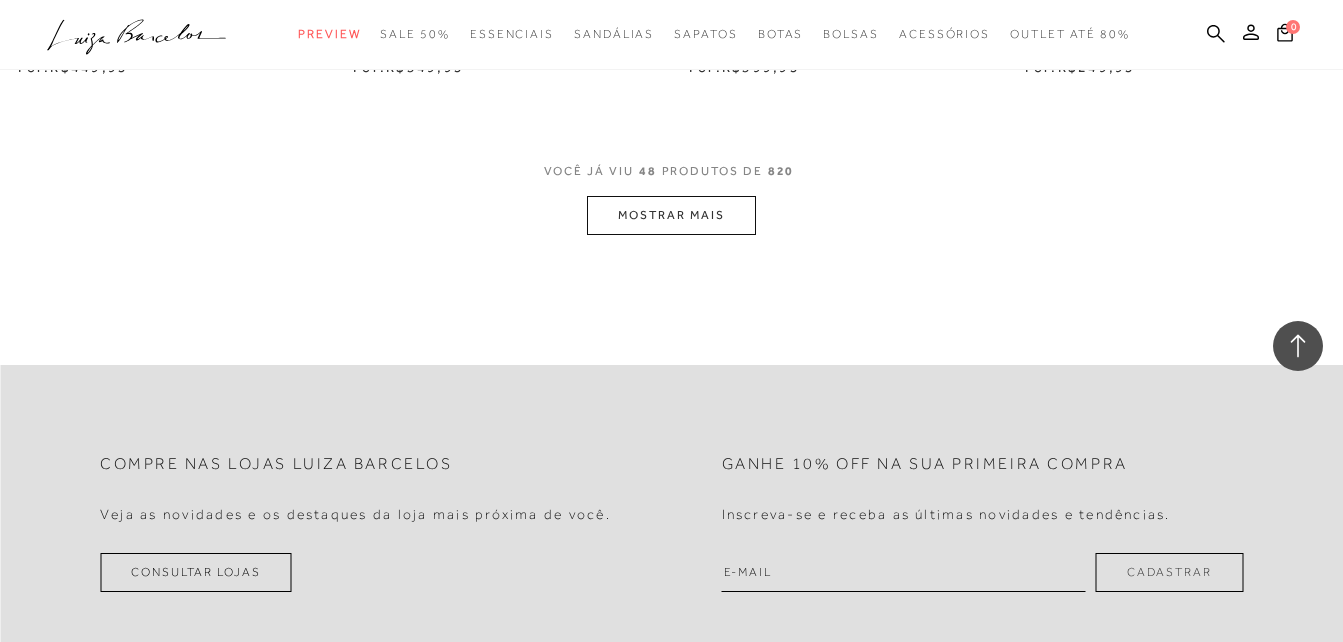 scroll, scrollTop: 8000, scrollLeft: 0, axis: vertical 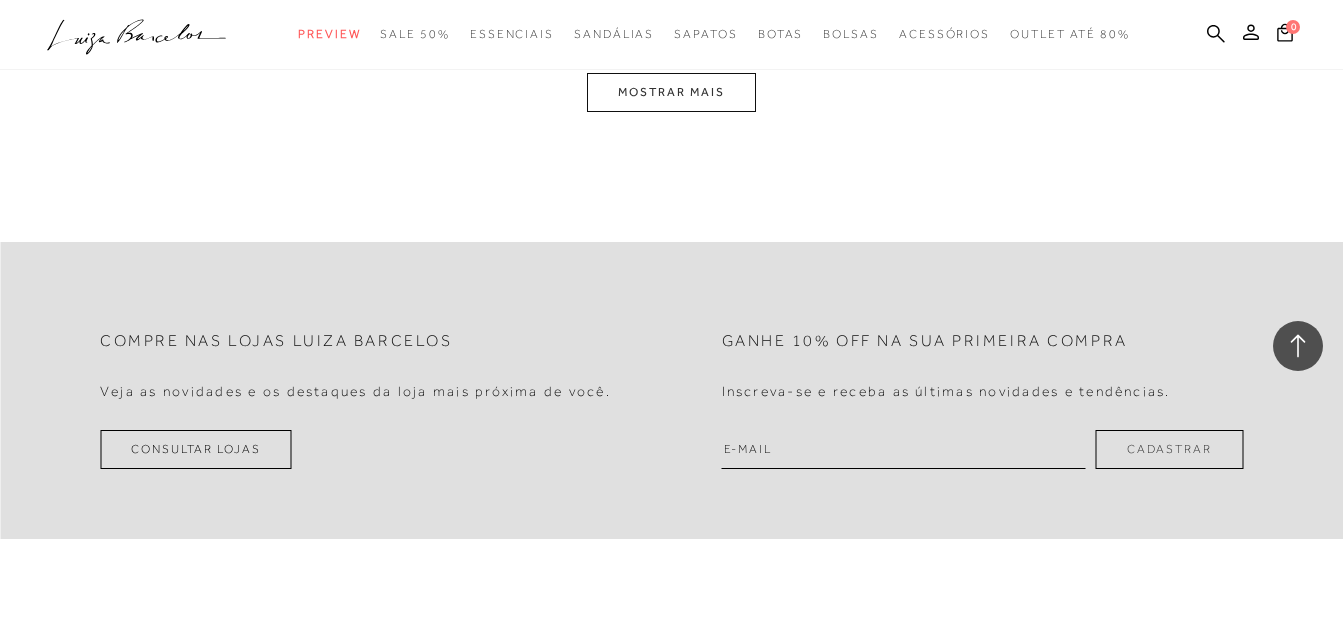 click on "MOSTRAR MAIS" at bounding box center [671, 92] 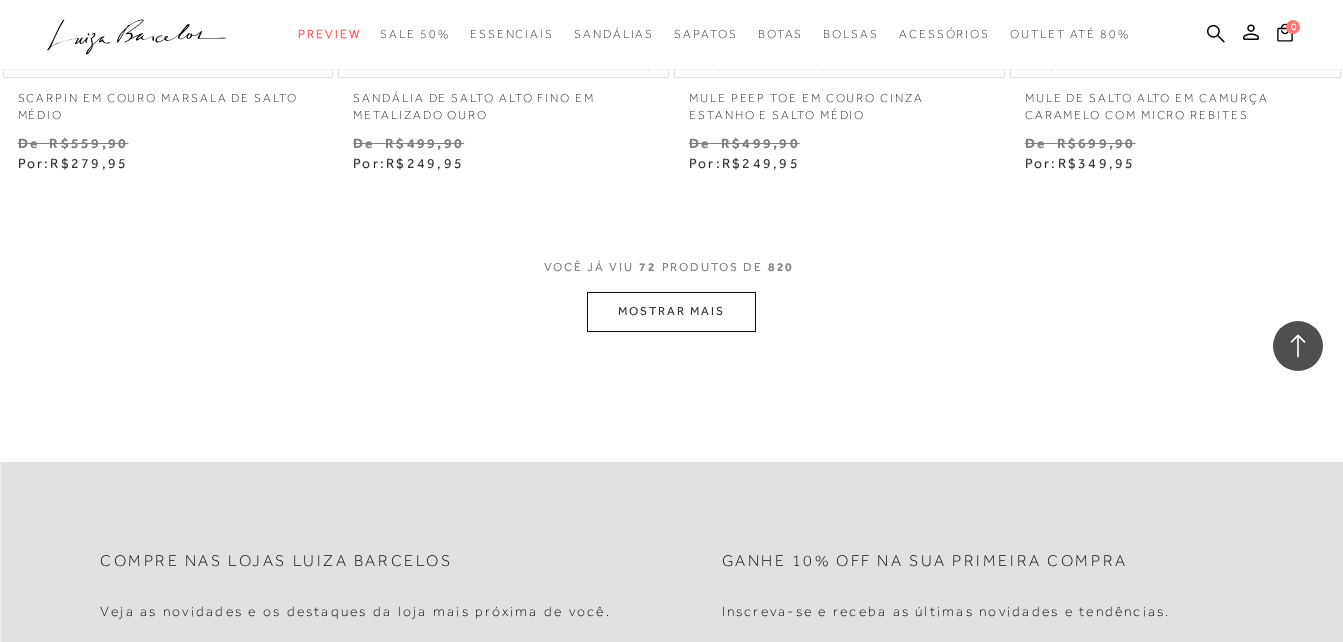 scroll, scrollTop: 11717, scrollLeft: 0, axis: vertical 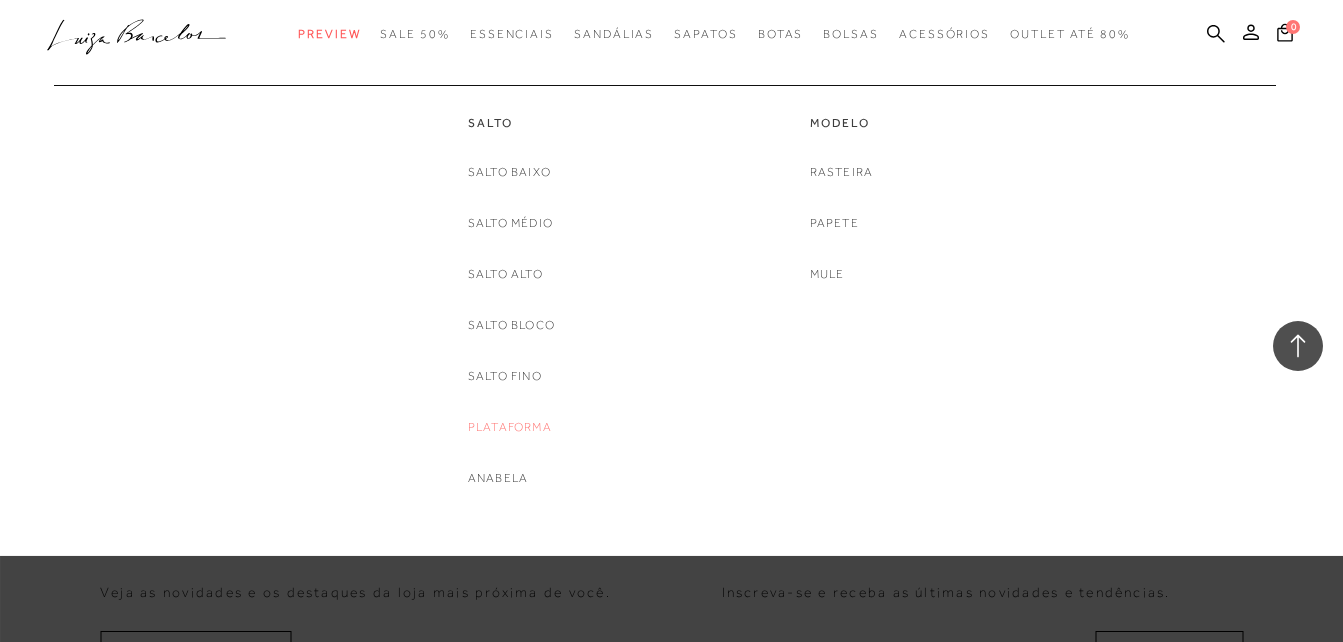 click on "Plataforma" at bounding box center [510, 427] 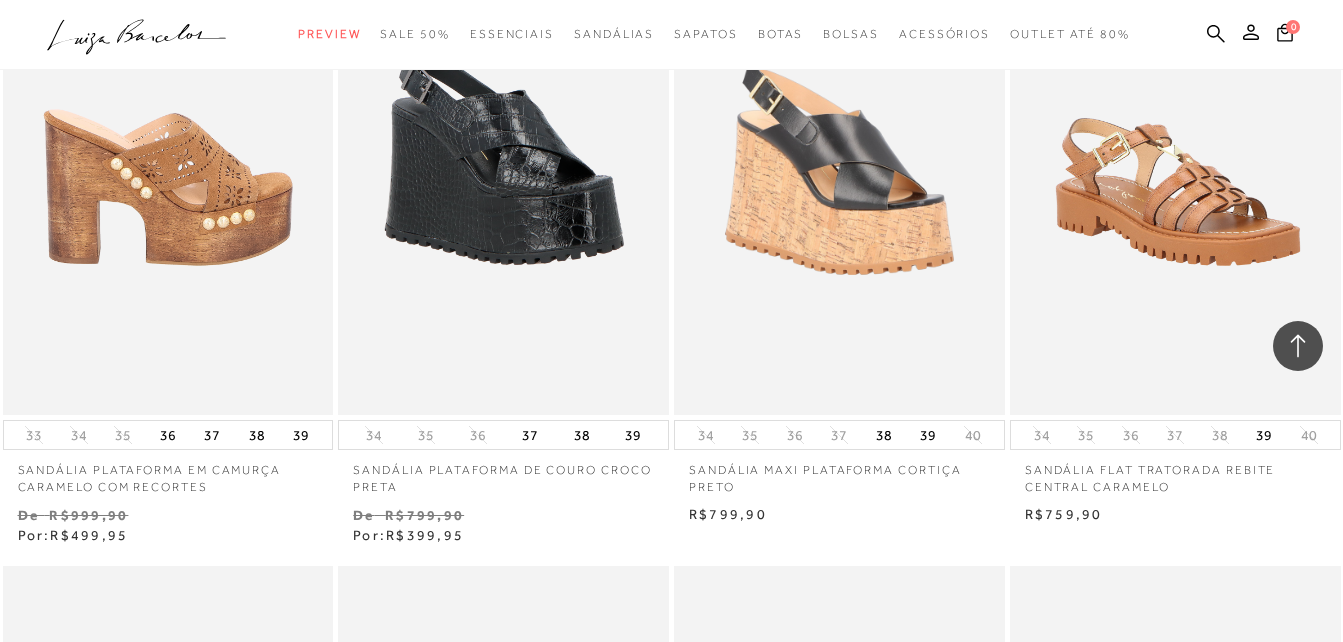 scroll, scrollTop: 2800, scrollLeft: 0, axis: vertical 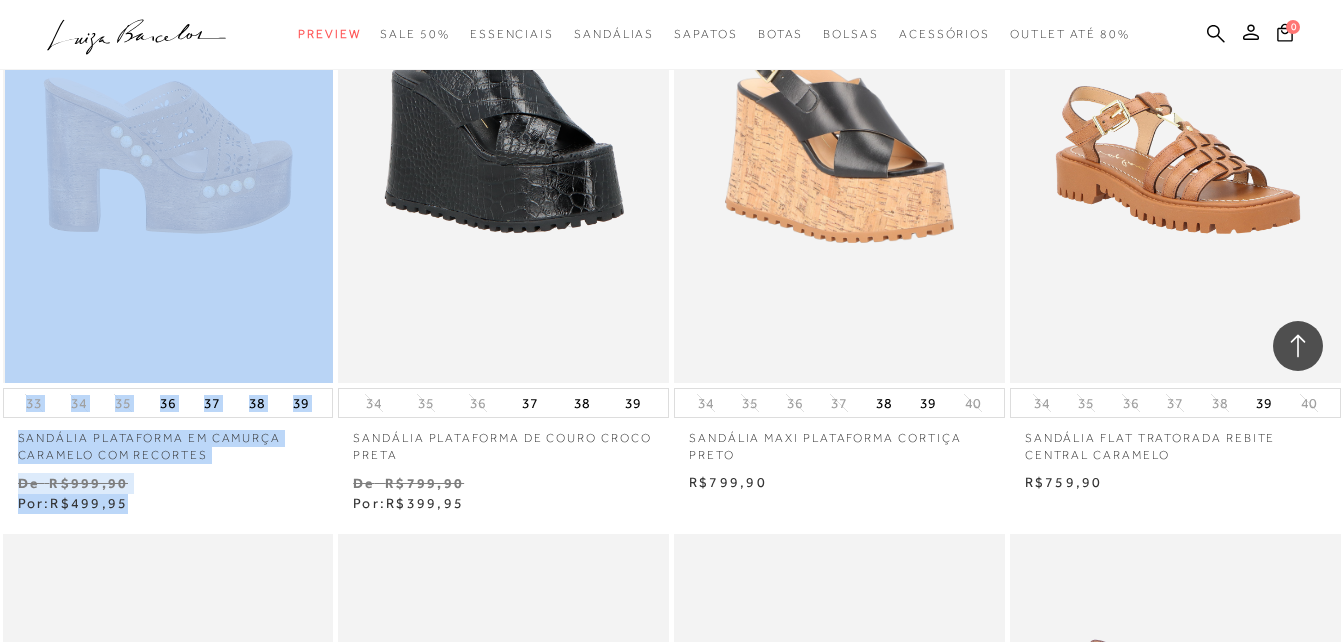 drag, startPoint x: 139, startPoint y: 520, endPoint x: 131, endPoint y: 245, distance: 275.11633 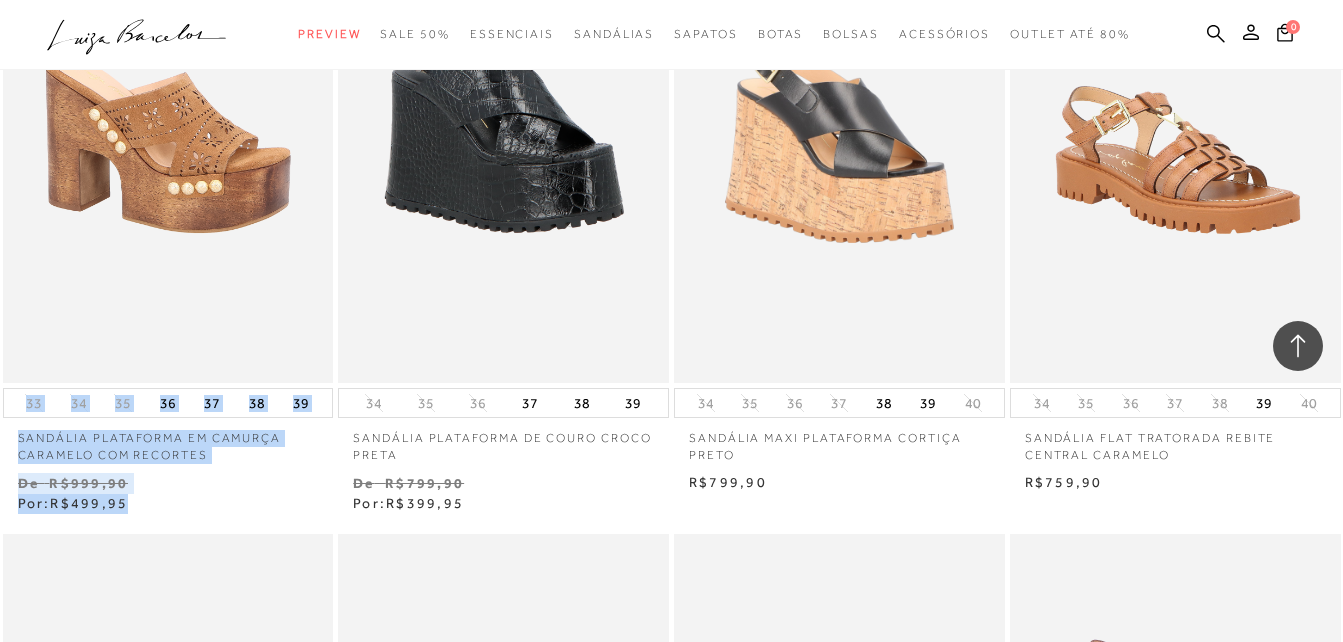 click on "SANDÁLIA PLATAFORMA EM CAMURÇA CARAMELO COM RECORTES
50% 33" at bounding box center [168, 200] 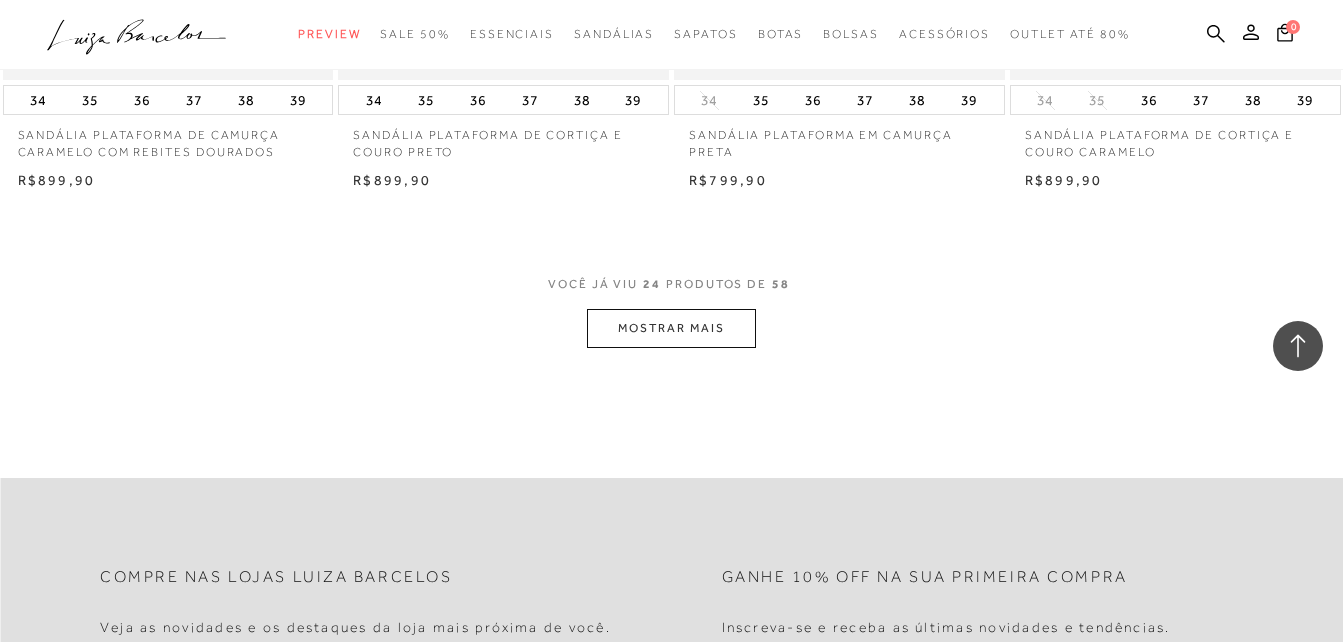 scroll, scrollTop: 3800, scrollLeft: 0, axis: vertical 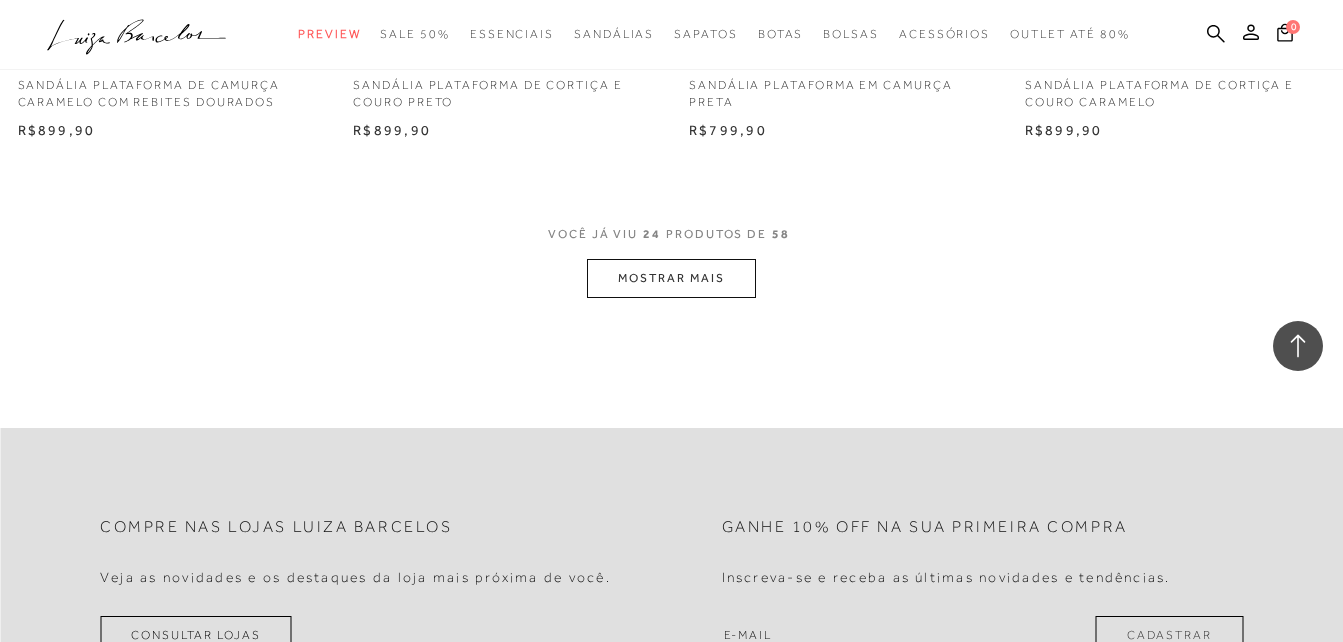 click on "MOSTRAR MAIS" at bounding box center [671, 278] 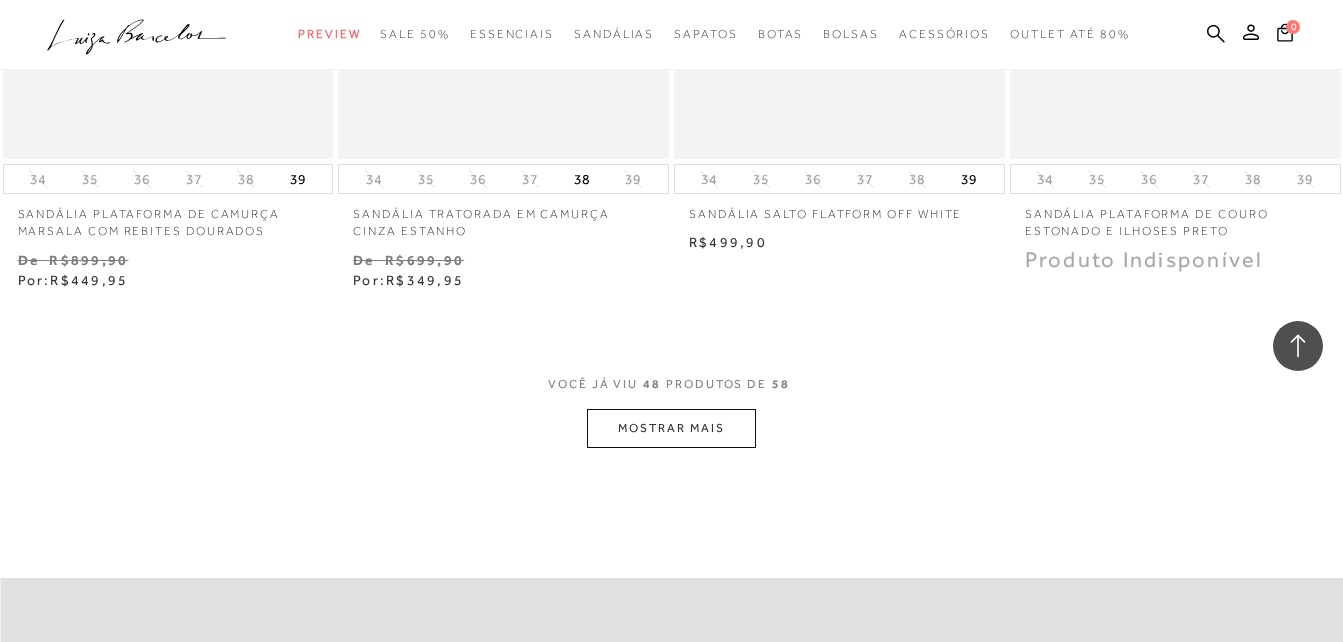 scroll, scrollTop: 7600, scrollLeft: 0, axis: vertical 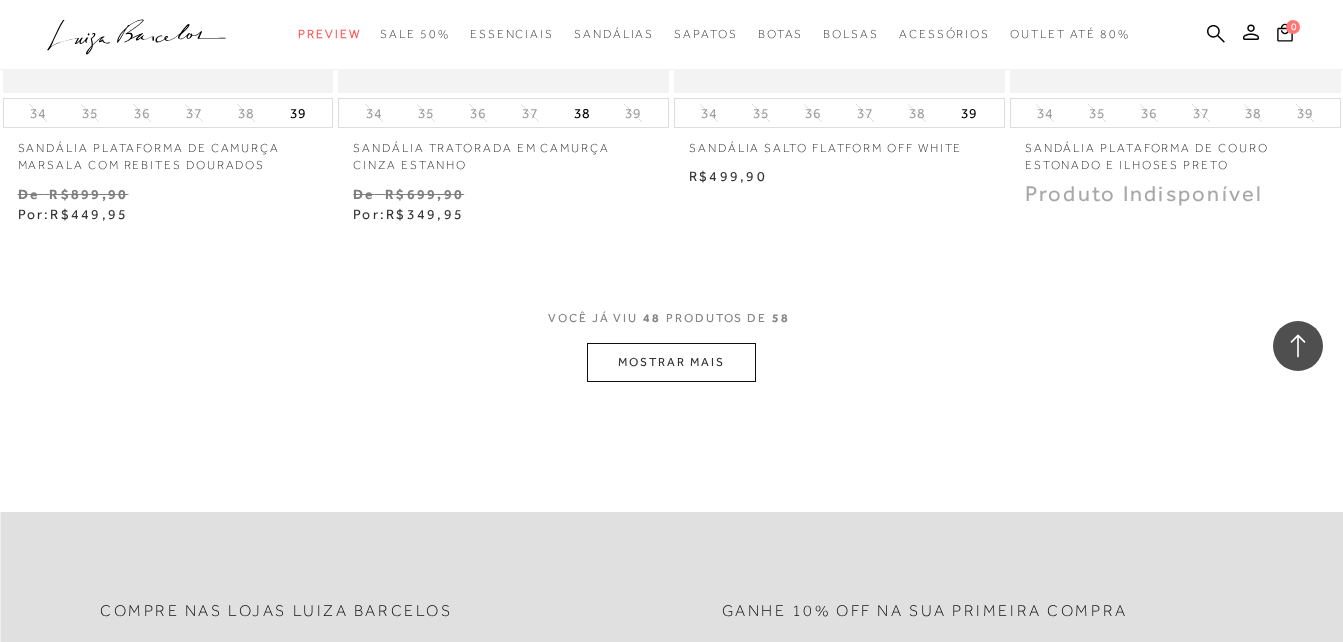 click on "MOSTRAR MAIS" at bounding box center (671, 362) 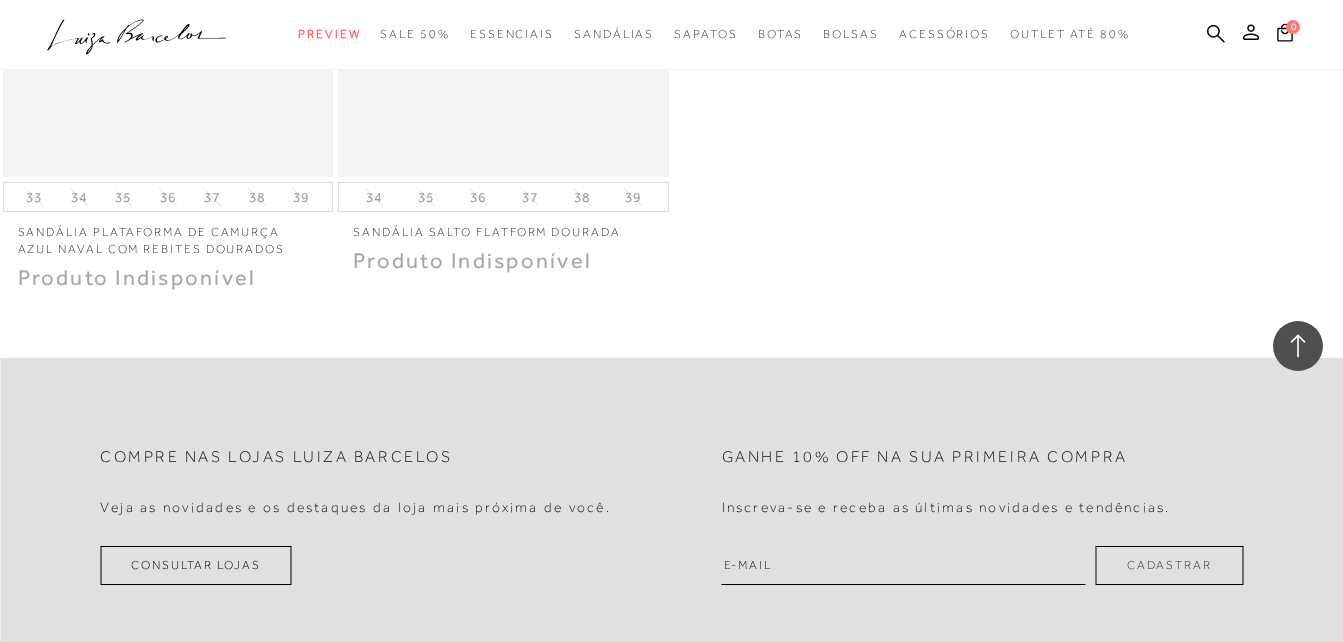 scroll, scrollTop: 9500, scrollLeft: 0, axis: vertical 